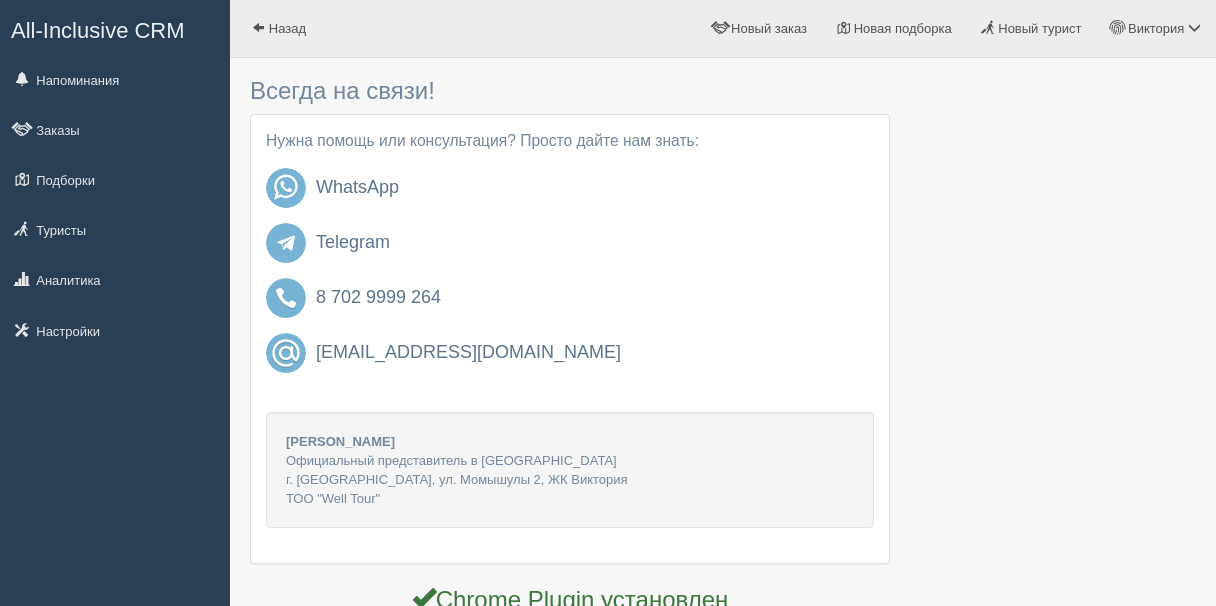 scroll, scrollTop: 0, scrollLeft: 0, axis: both 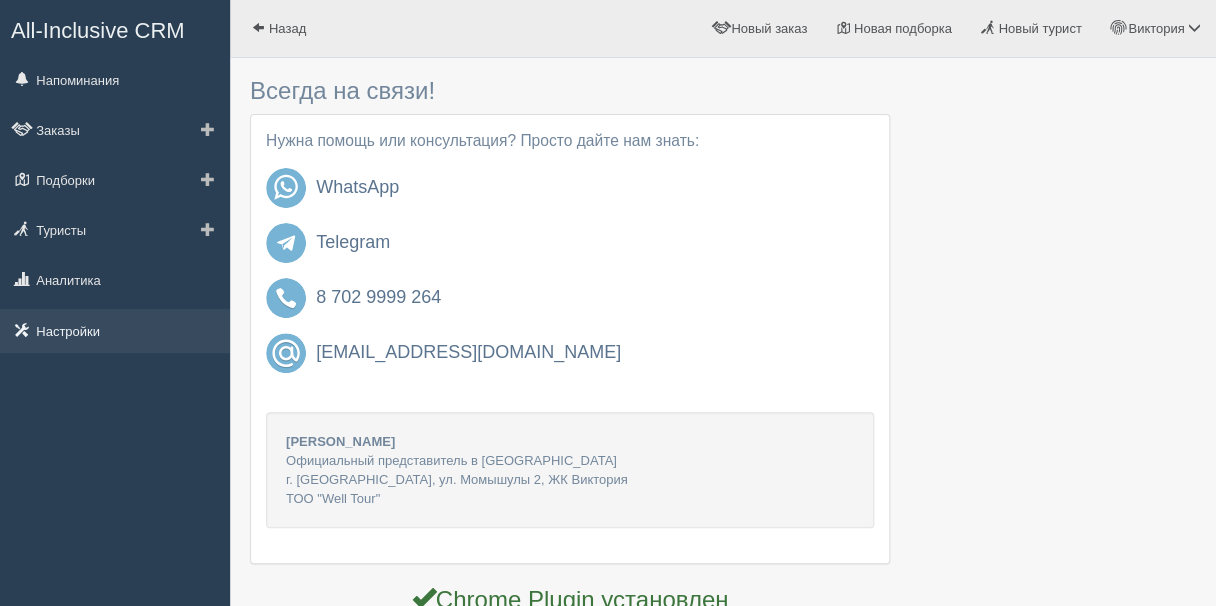 click on "Настройки" at bounding box center [115, 331] 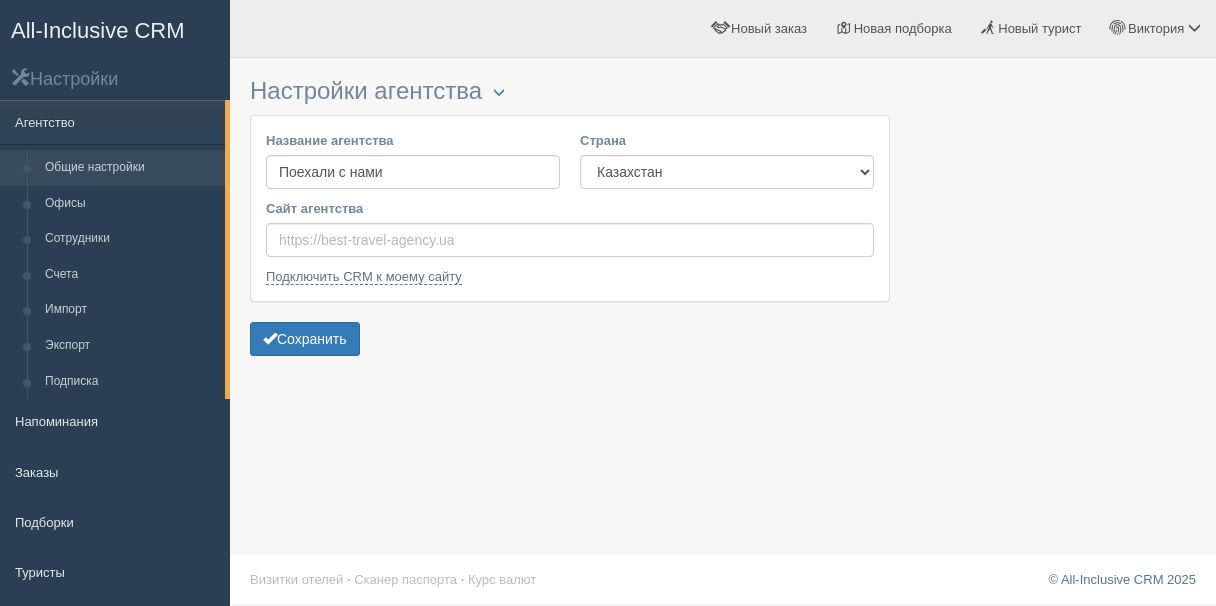 scroll, scrollTop: 0, scrollLeft: 0, axis: both 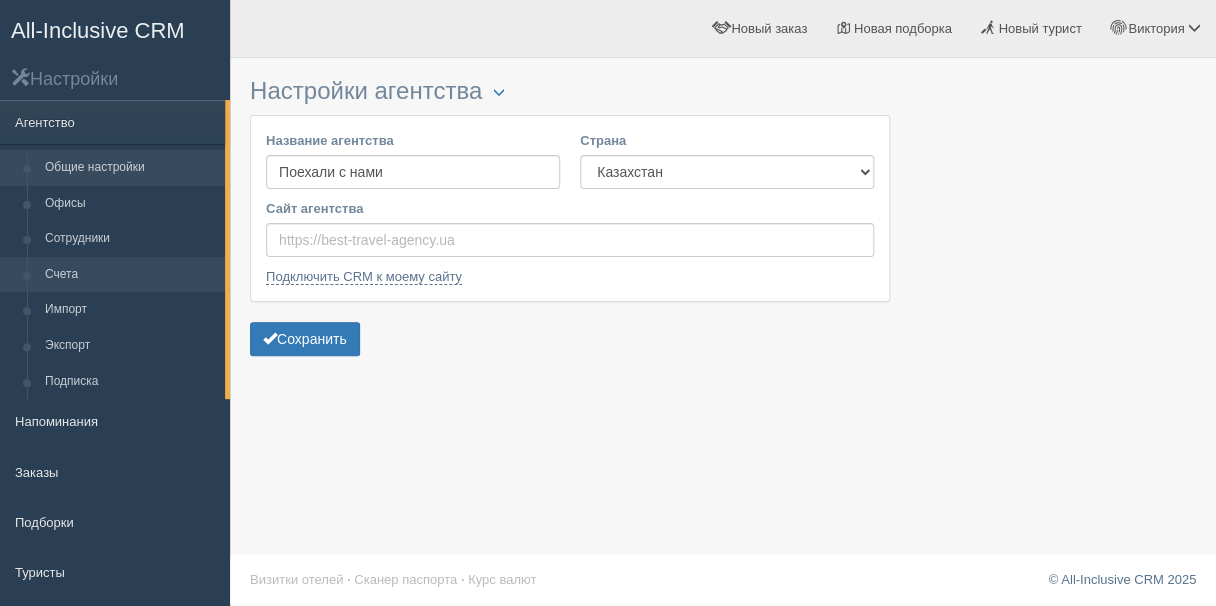 click on "Счета" at bounding box center [130, 275] 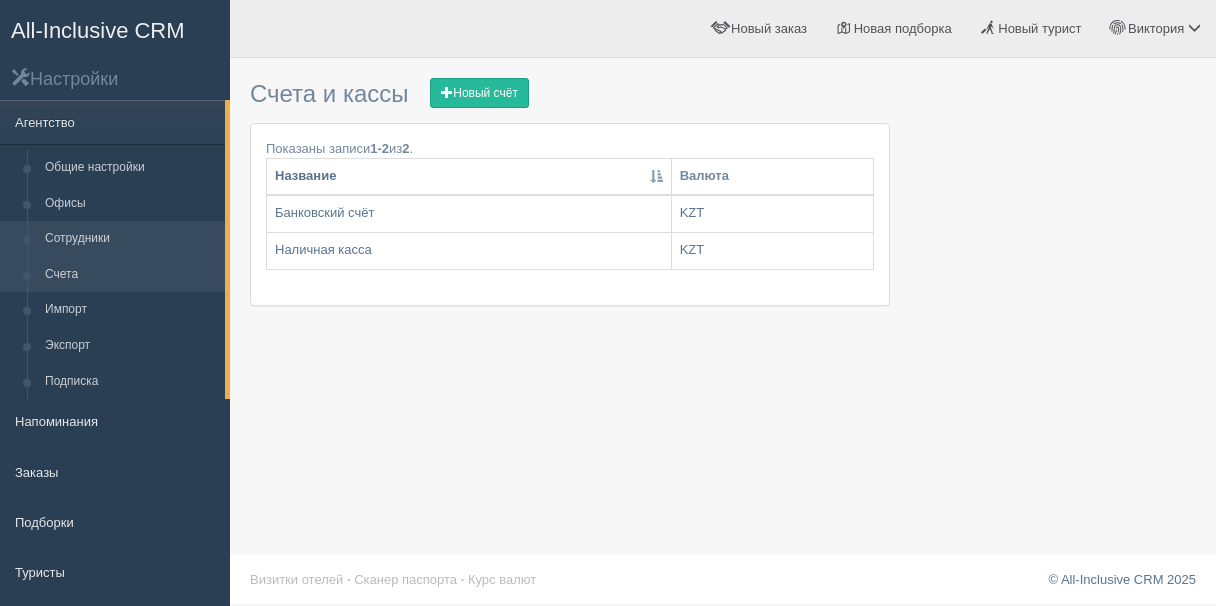 scroll, scrollTop: 0, scrollLeft: 0, axis: both 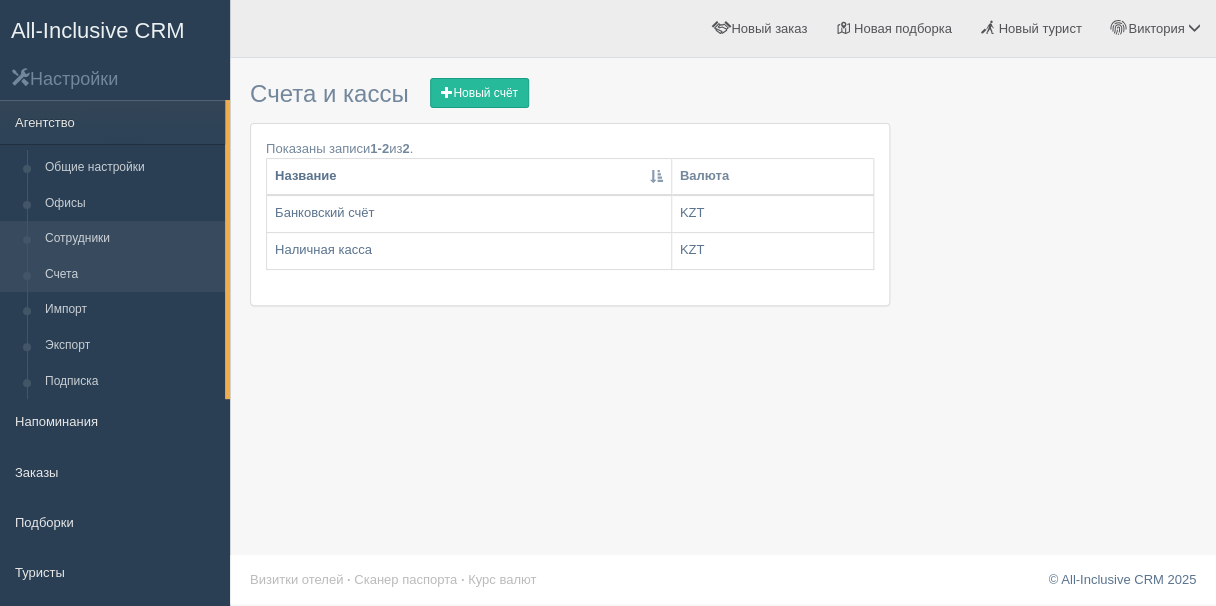 click on "Сотрудники" at bounding box center [130, 239] 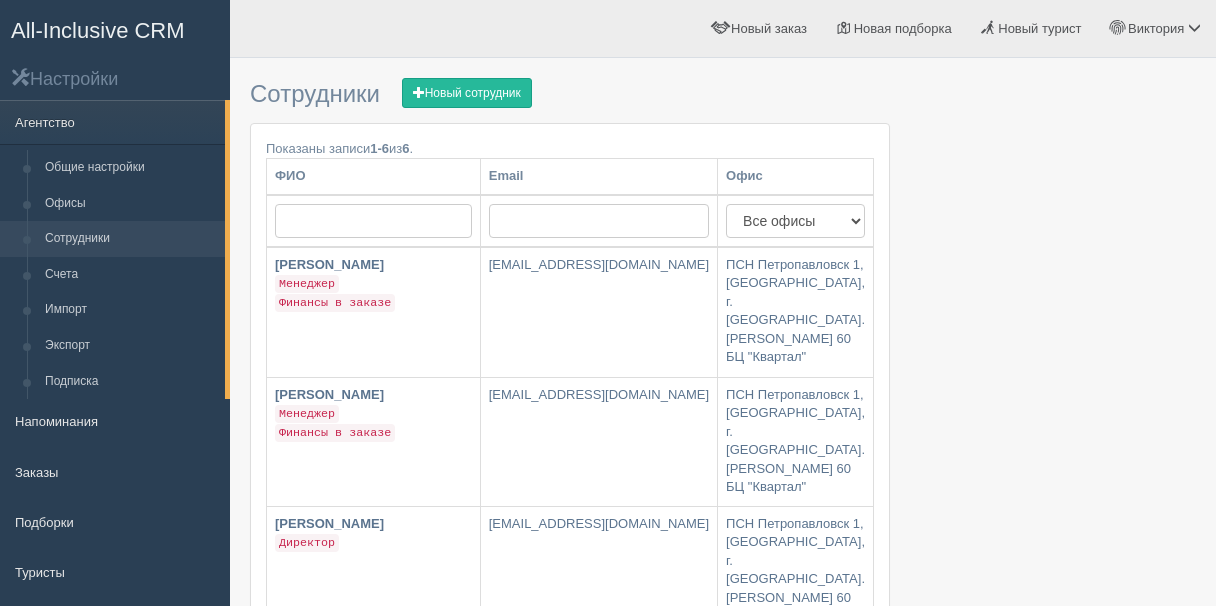 scroll, scrollTop: 0, scrollLeft: 0, axis: both 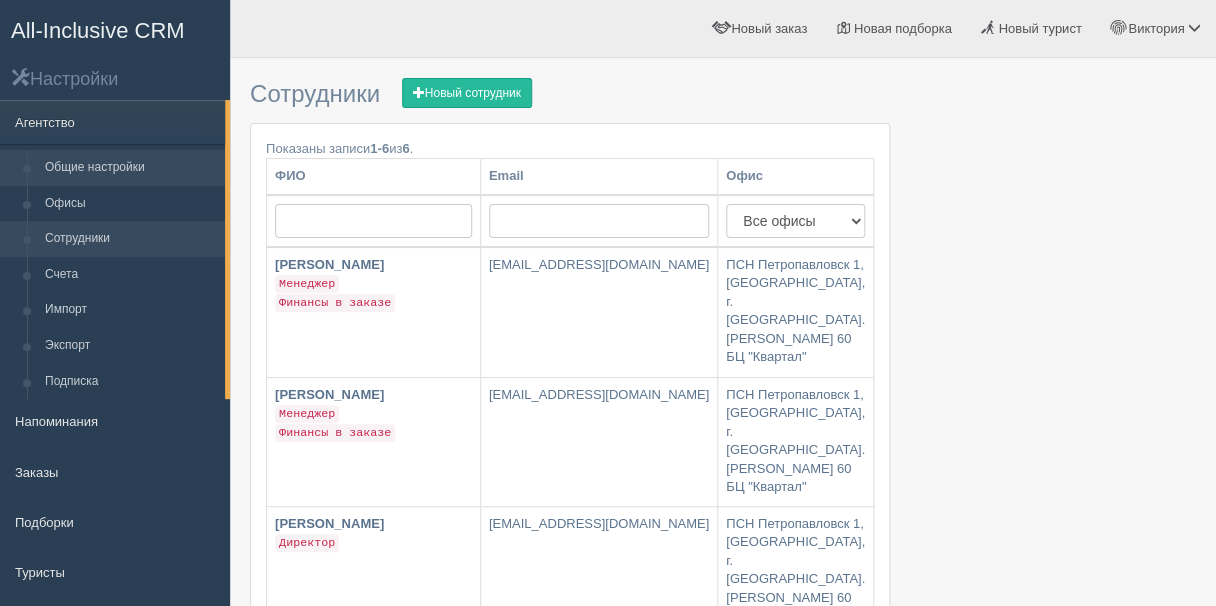 click on "Общие настройки" at bounding box center (130, 168) 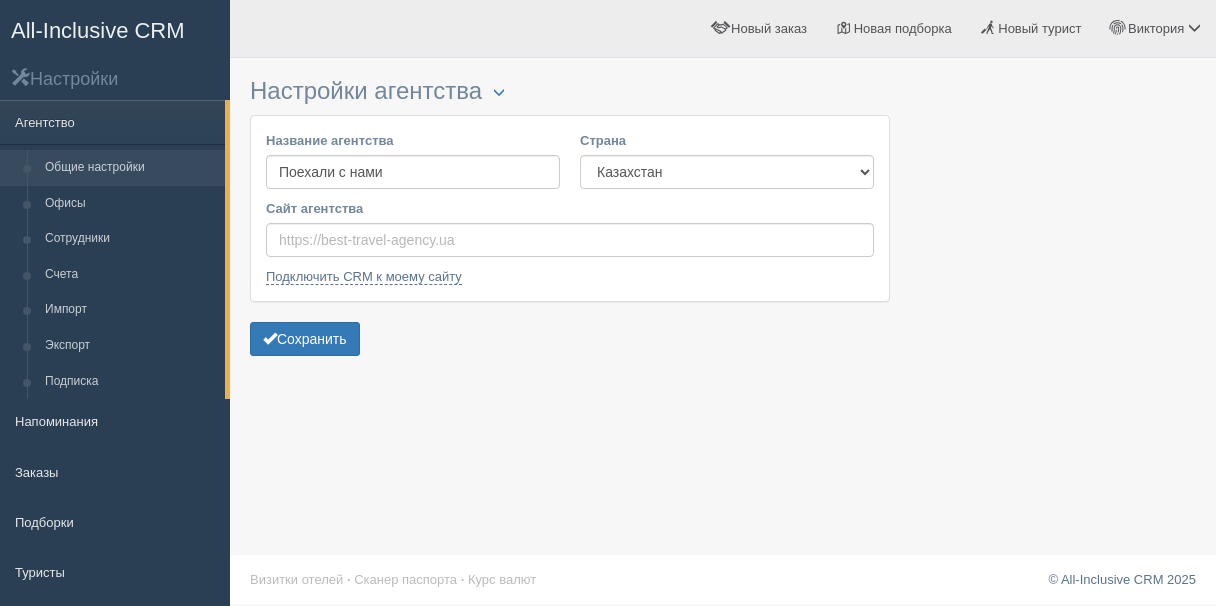 scroll, scrollTop: 0, scrollLeft: 0, axis: both 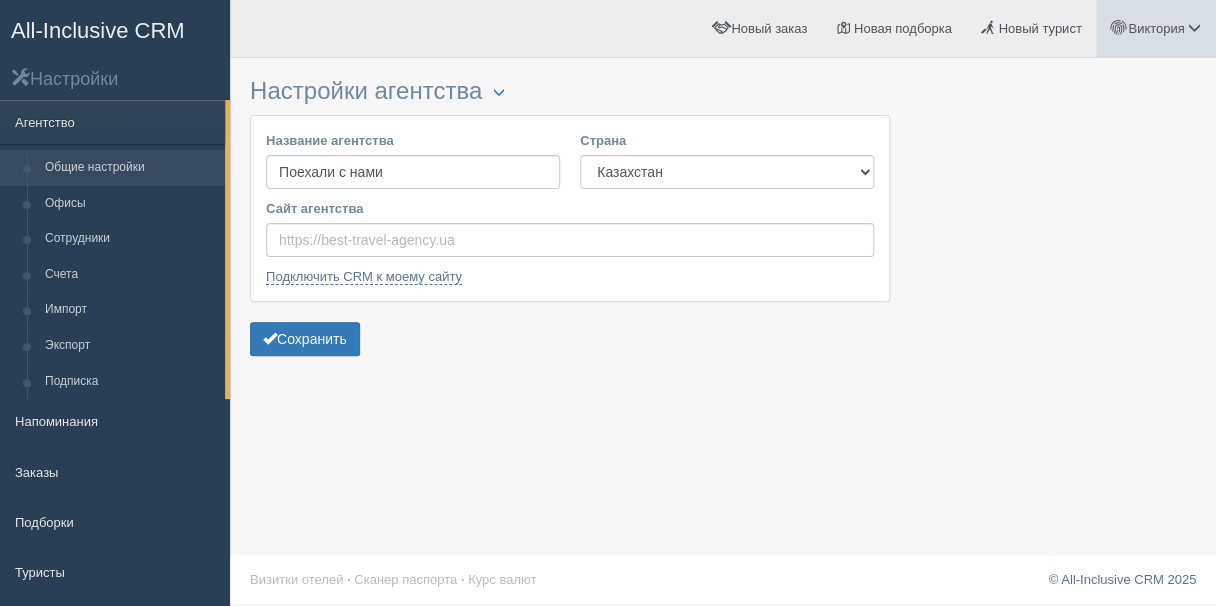 click on "Виктория" at bounding box center [1156, 28] 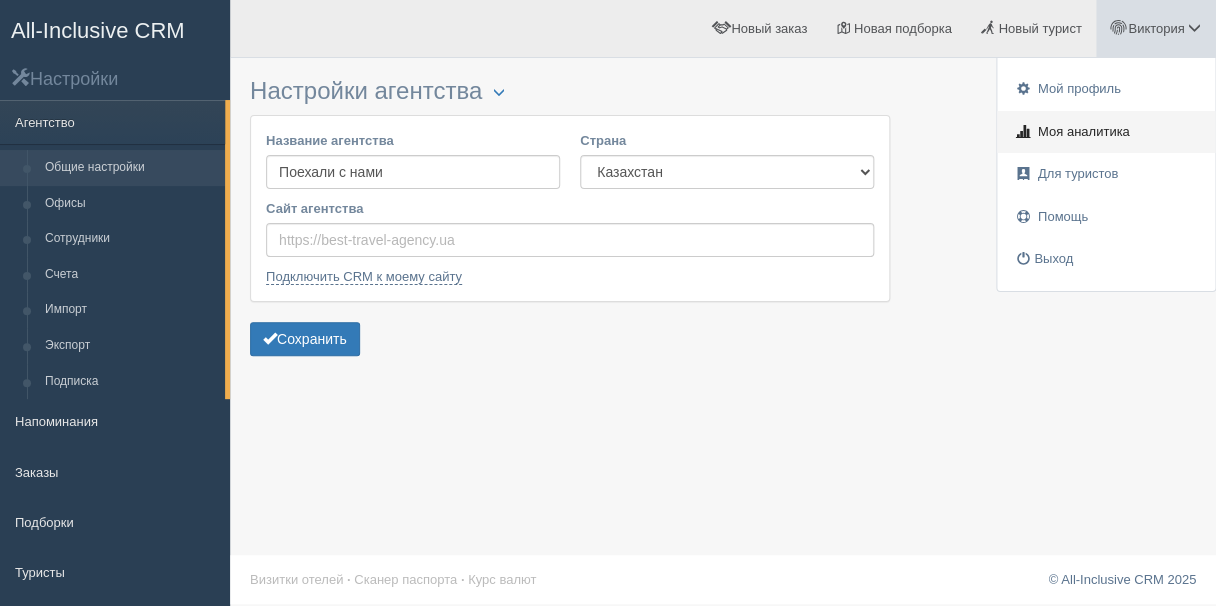 click on "Моя аналитика" at bounding box center [1084, 131] 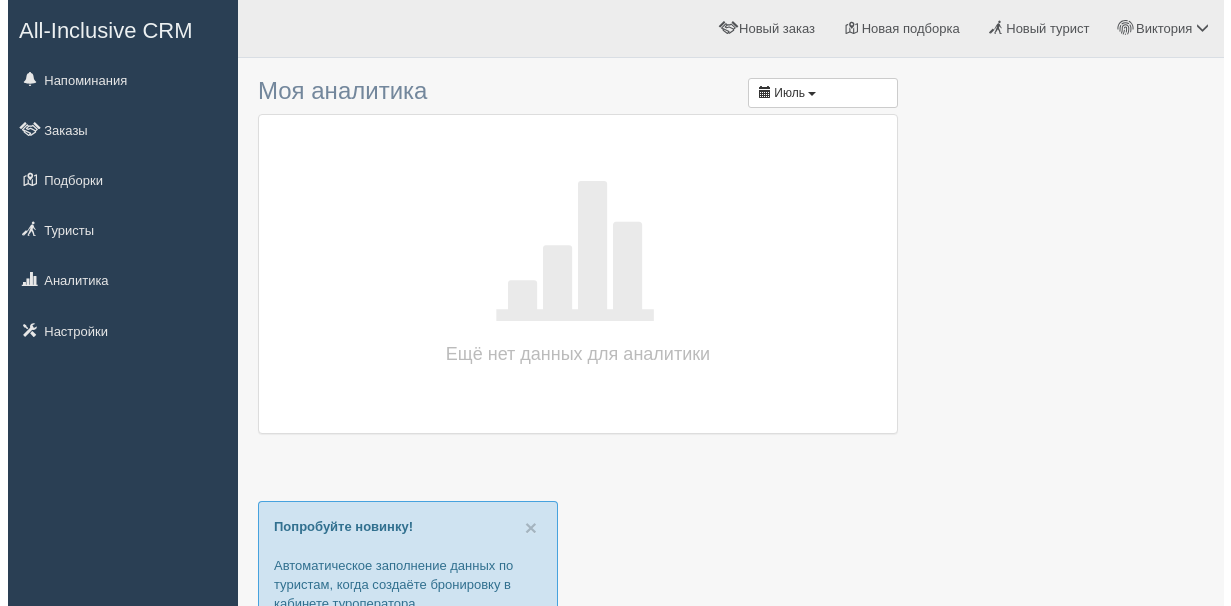 scroll, scrollTop: 0, scrollLeft: 0, axis: both 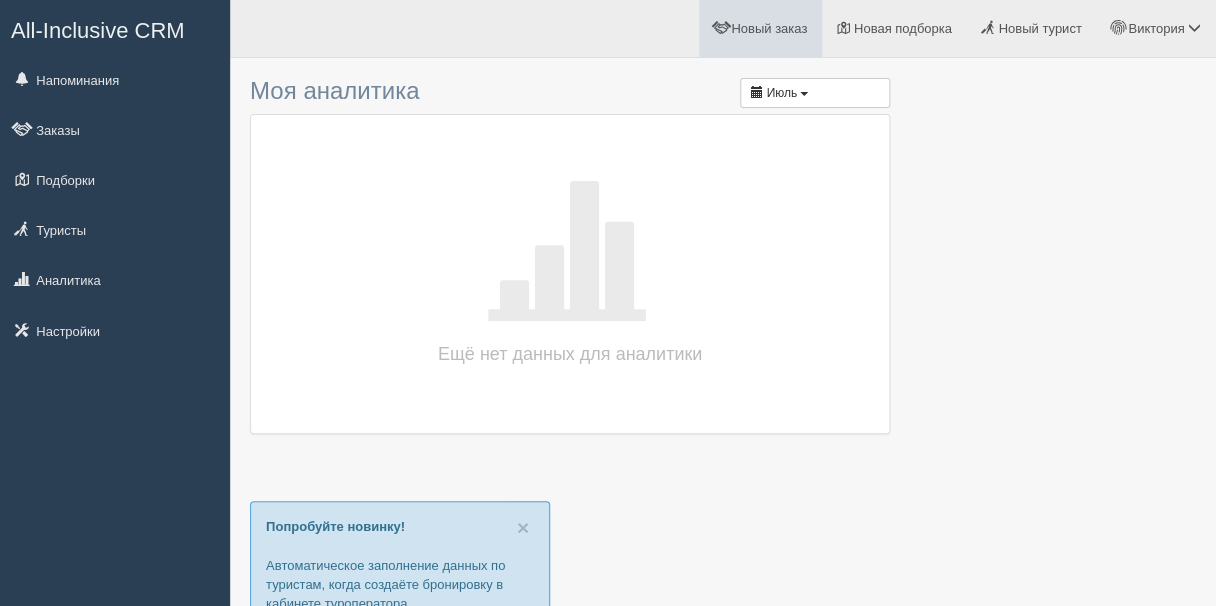 click on "Новый заказ" at bounding box center [769, 28] 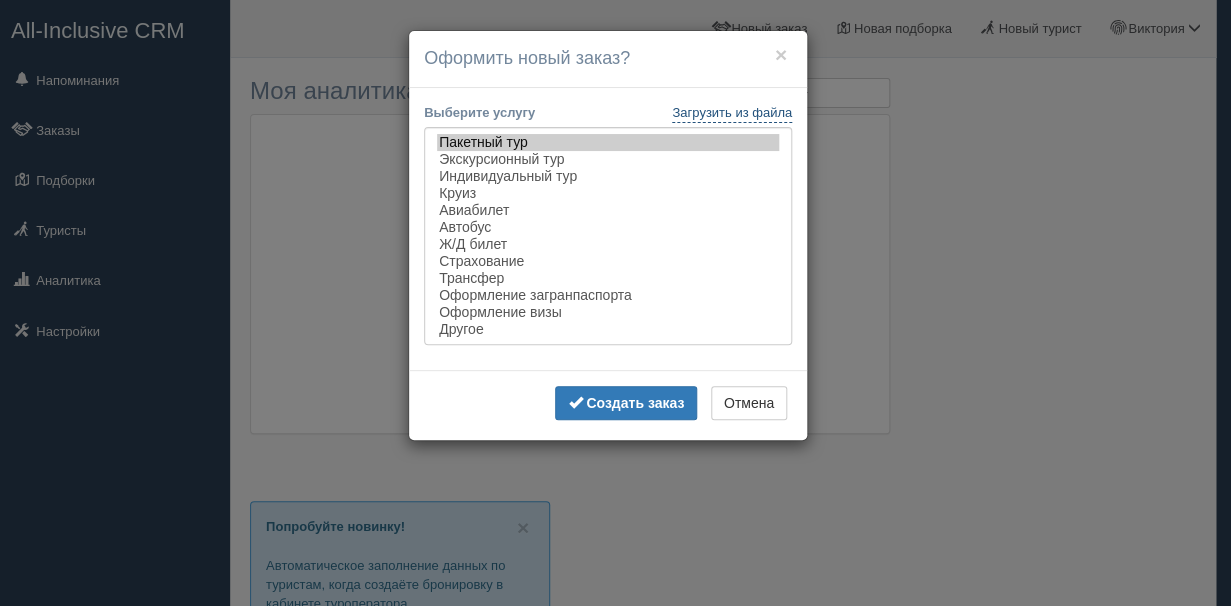click on "Загрузить из файла" at bounding box center [732, 113] 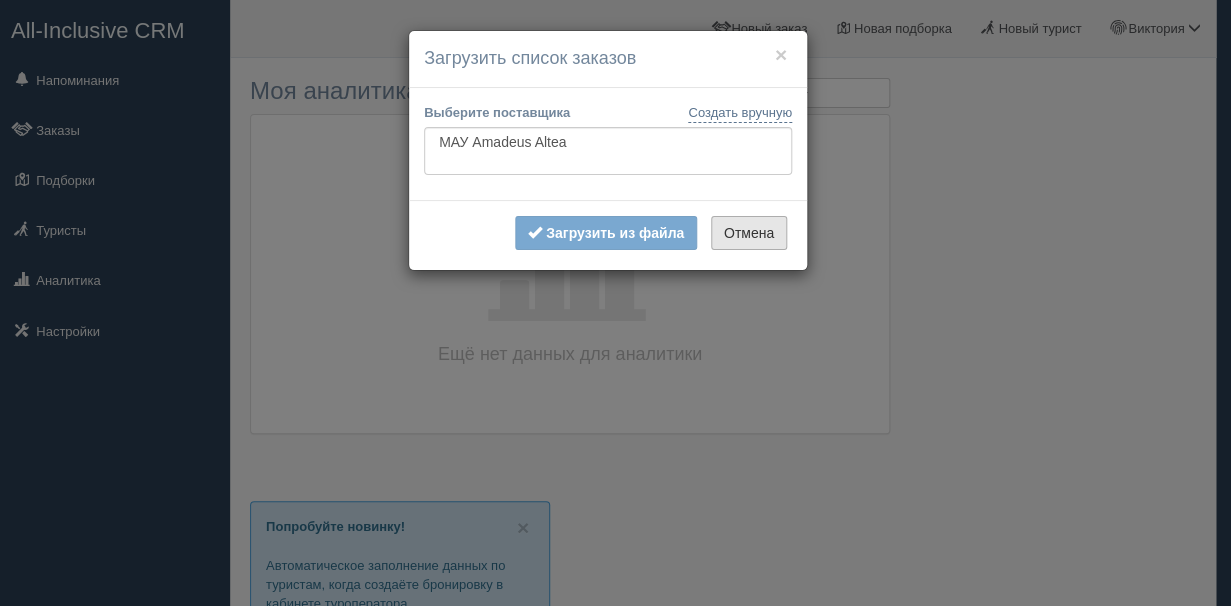 click on "Отмена" at bounding box center (749, 233) 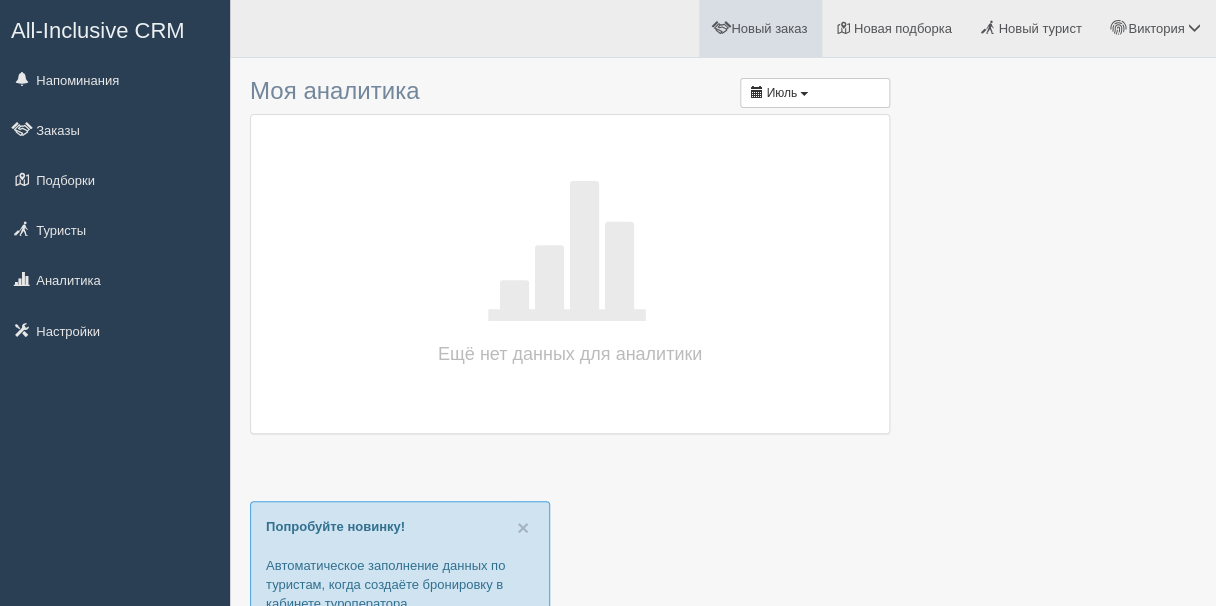 click on "Новый заказ" at bounding box center (769, 28) 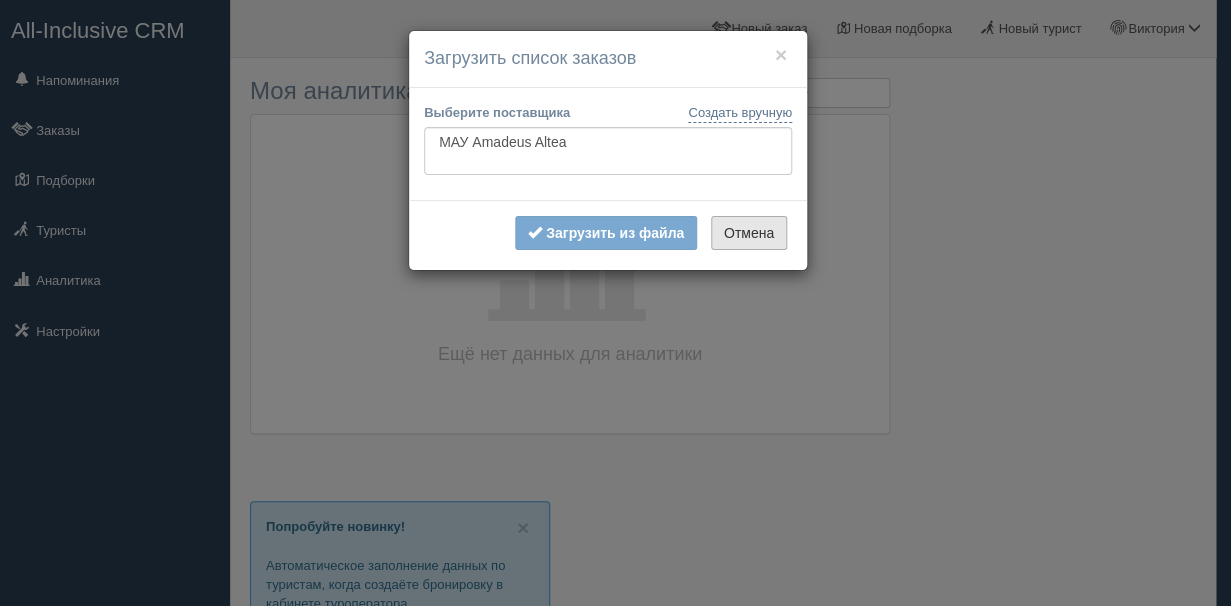 drag, startPoint x: 744, startPoint y: 241, endPoint x: 744, endPoint y: 227, distance: 14 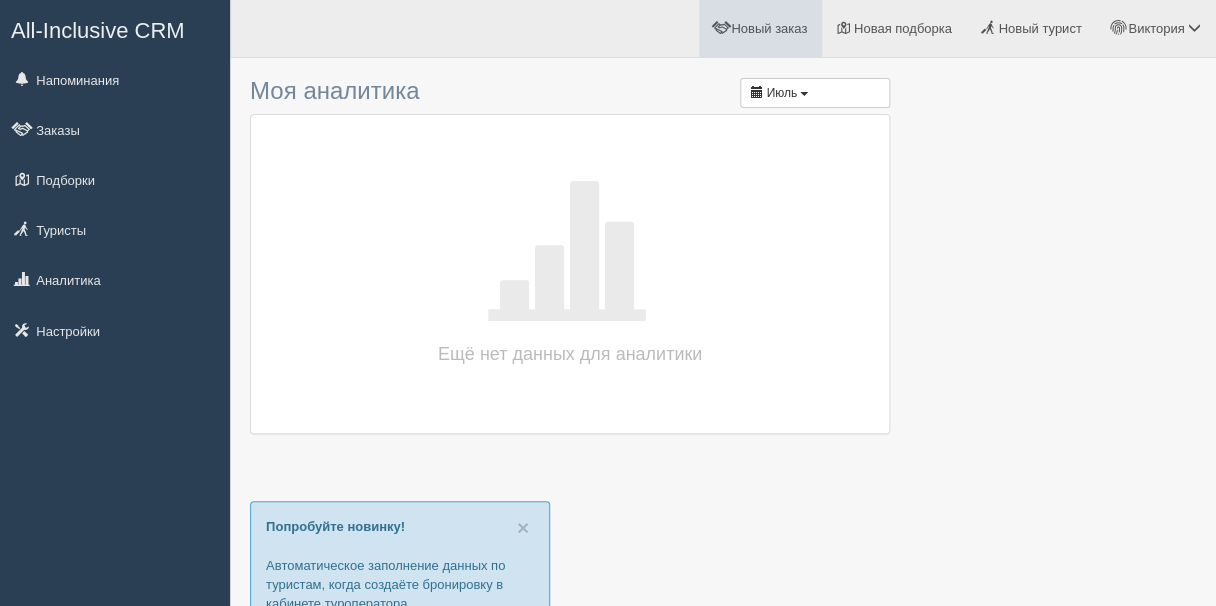 click on "Новый заказ" at bounding box center (769, 28) 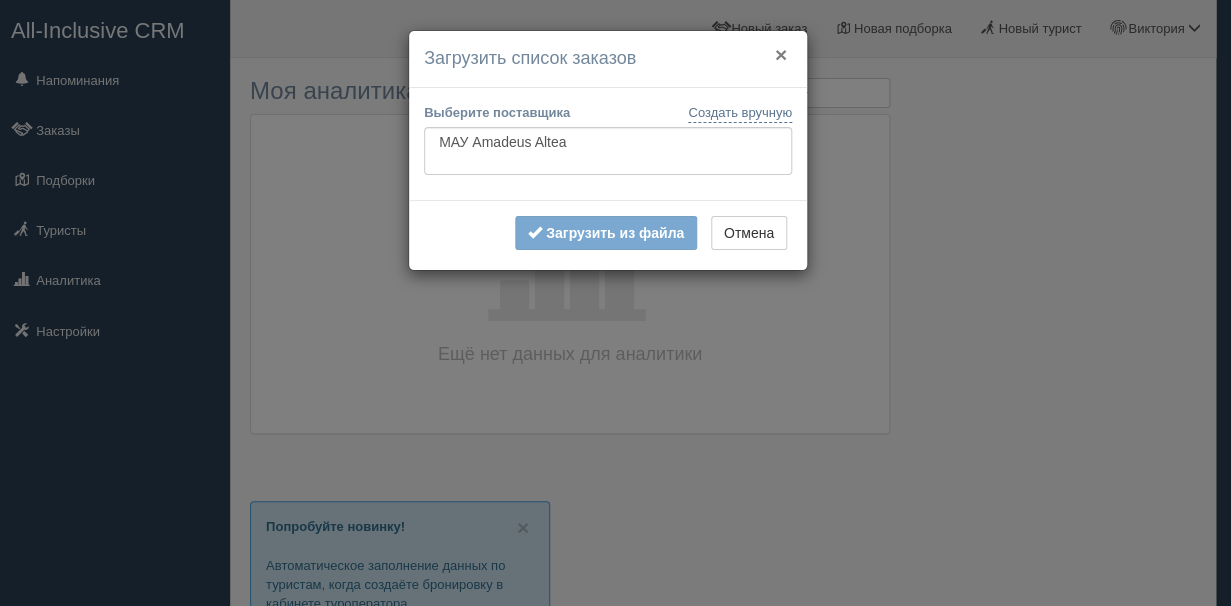 click on "×" at bounding box center (781, 54) 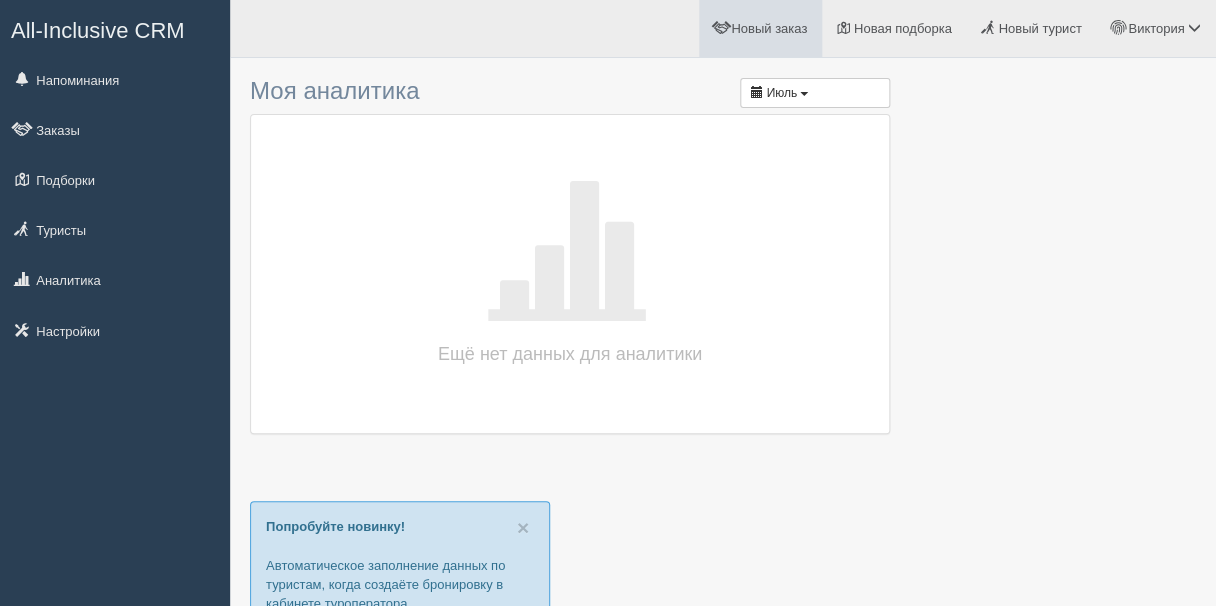 click on "Новый заказ" at bounding box center [760, 28] 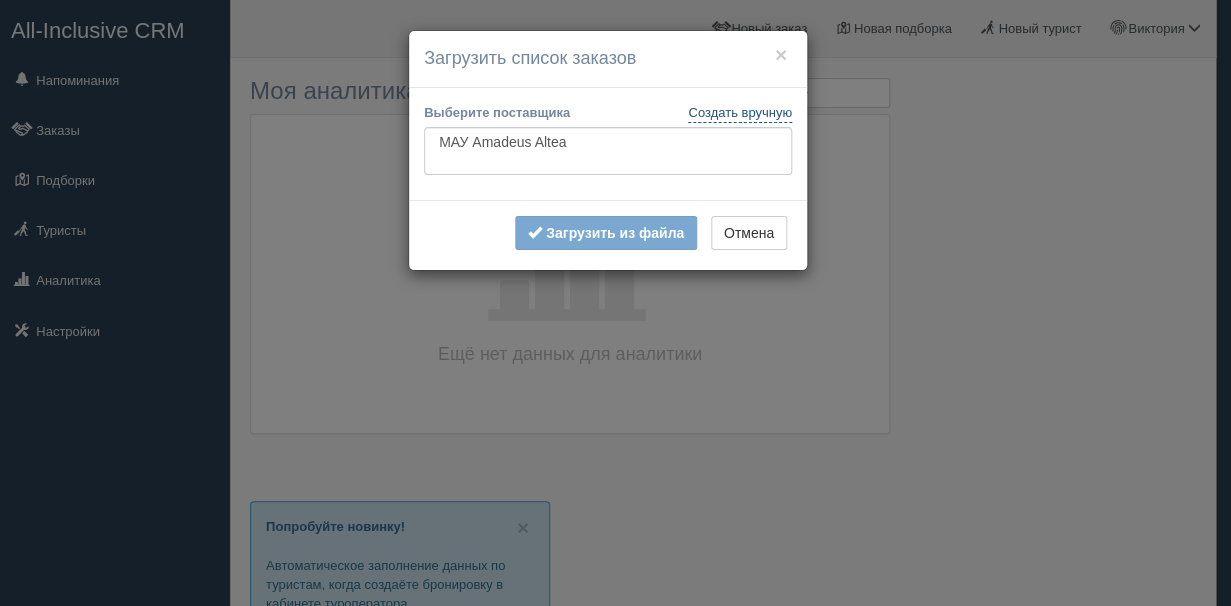 click on "Создать вручную" at bounding box center (740, 113) 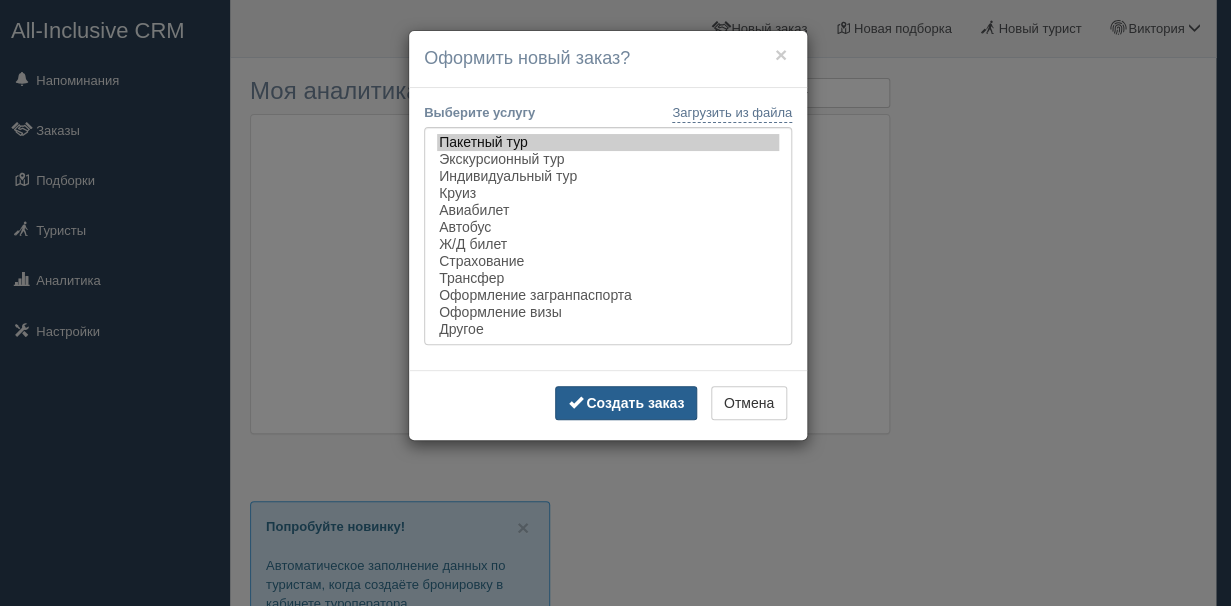 click on "Создать заказ" at bounding box center [635, 403] 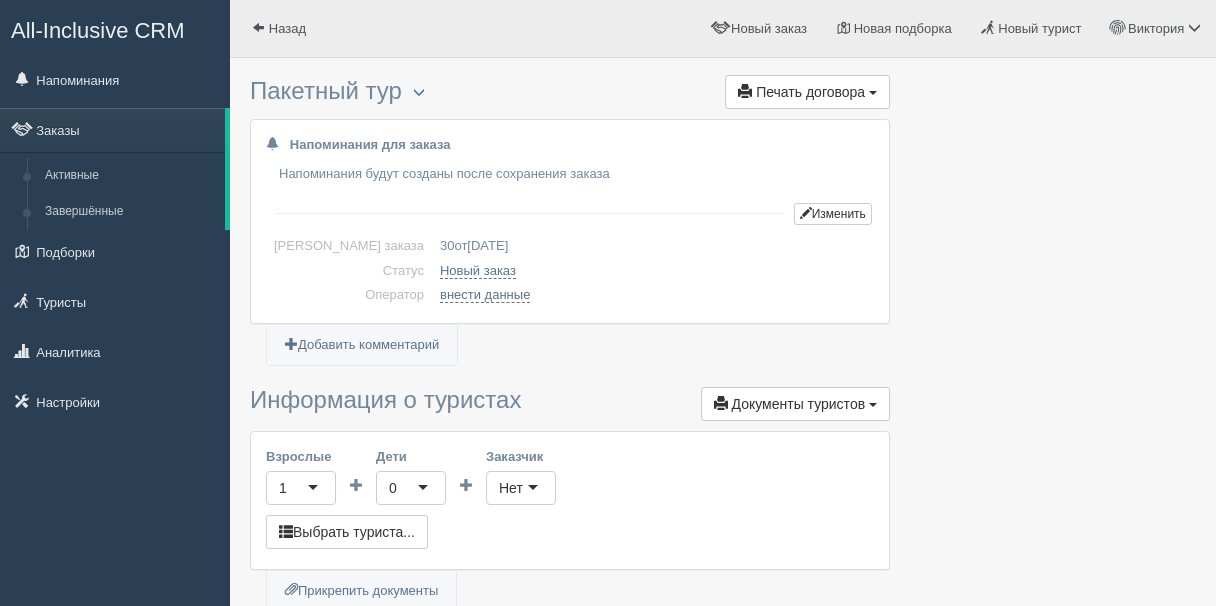 scroll, scrollTop: 0, scrollLeft: 0, axis: both 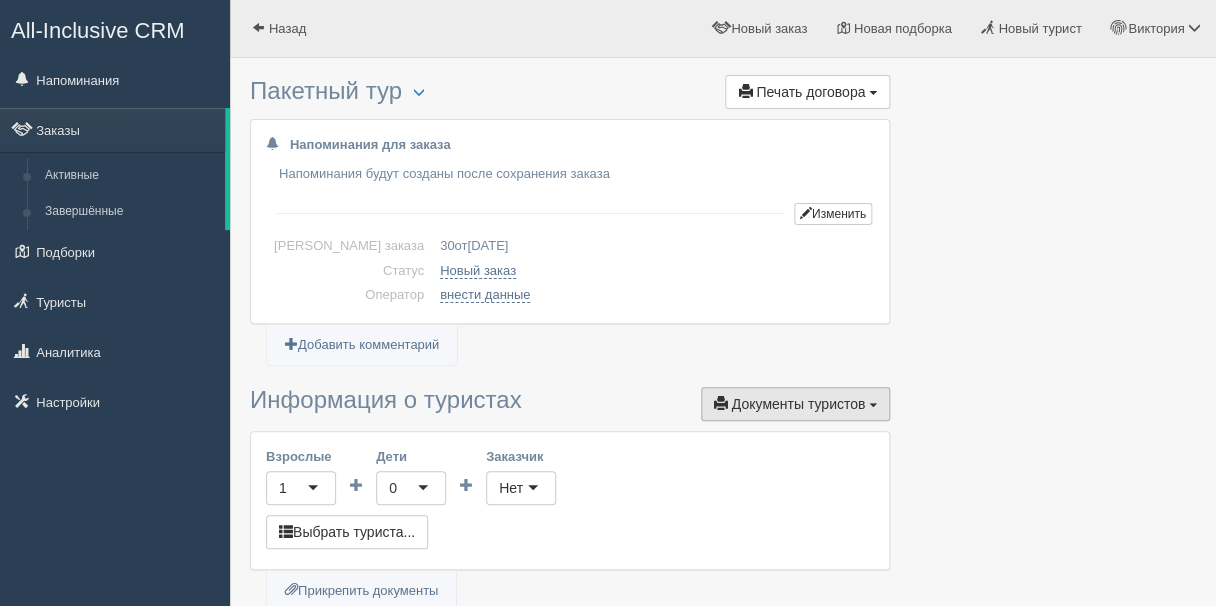 click on "Документы туристов" at bounding box center [799, 404] 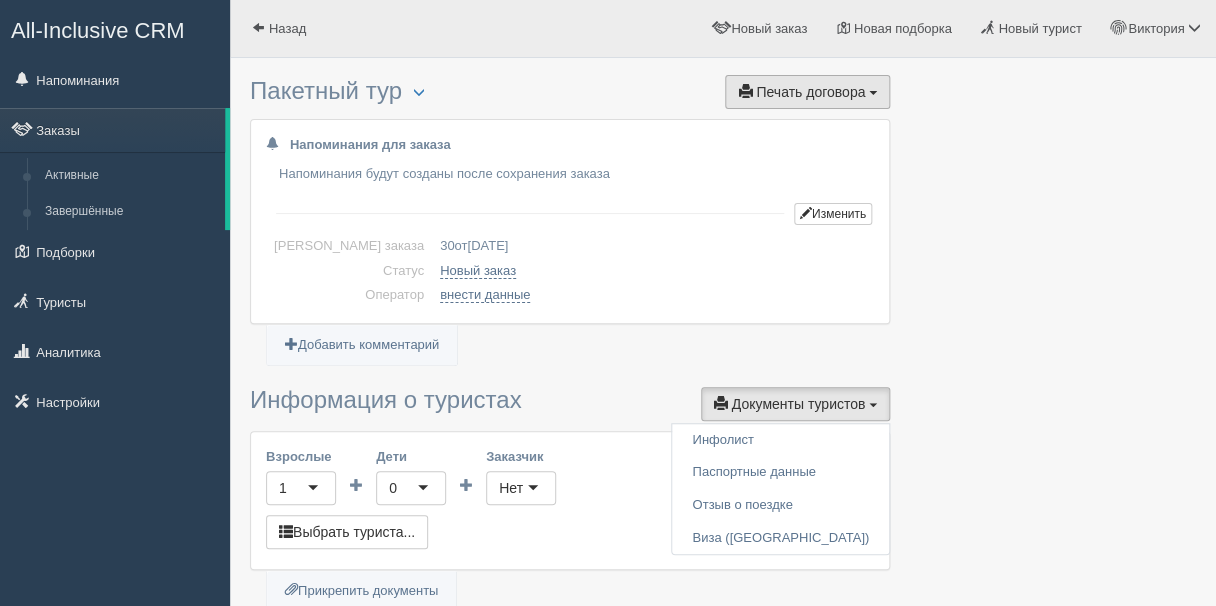 click on "Печать договора
Печать" at bounding box center [807, 92] 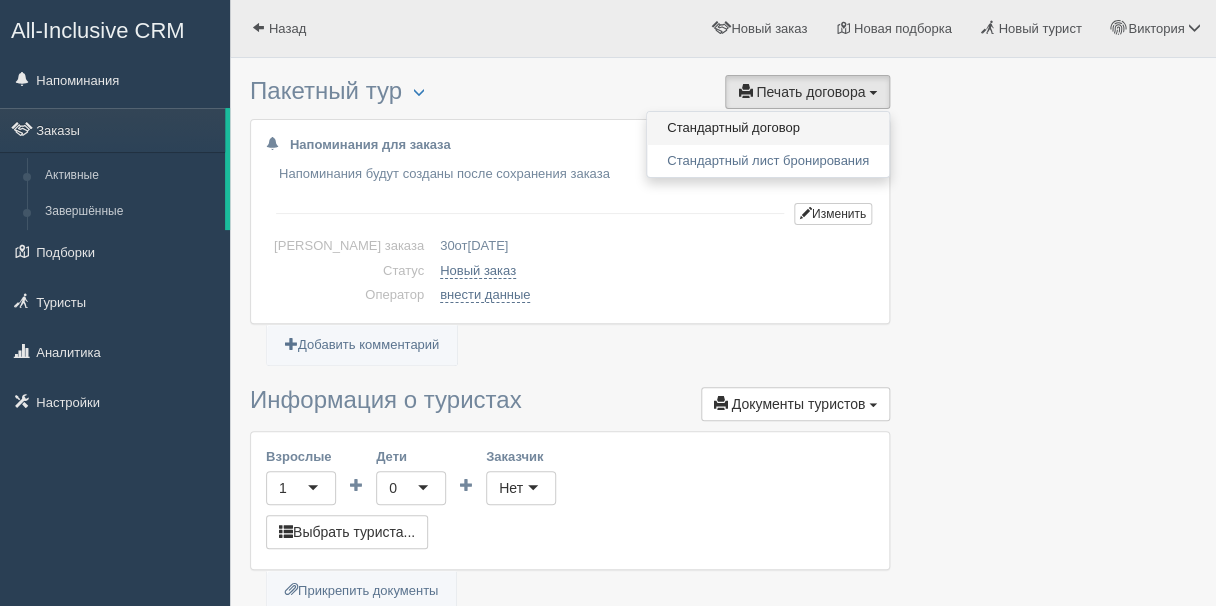 click on "Стандартный договор" at bounding box center (768, 128) 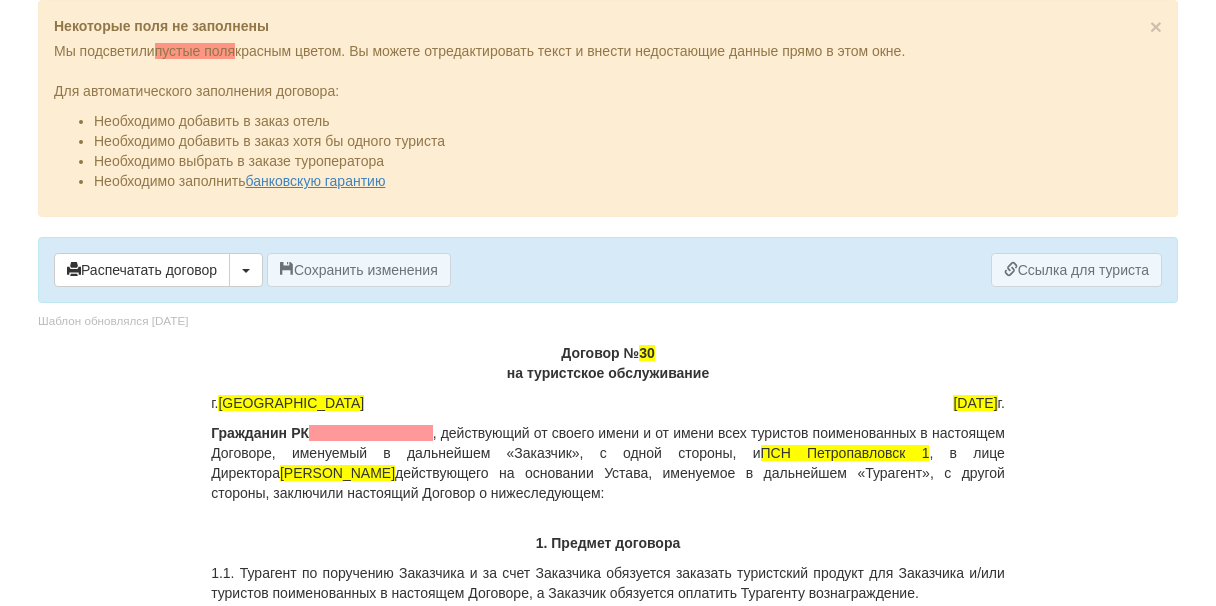 scroll, scrollTop: 0, scrollLeft: 0, axis: both 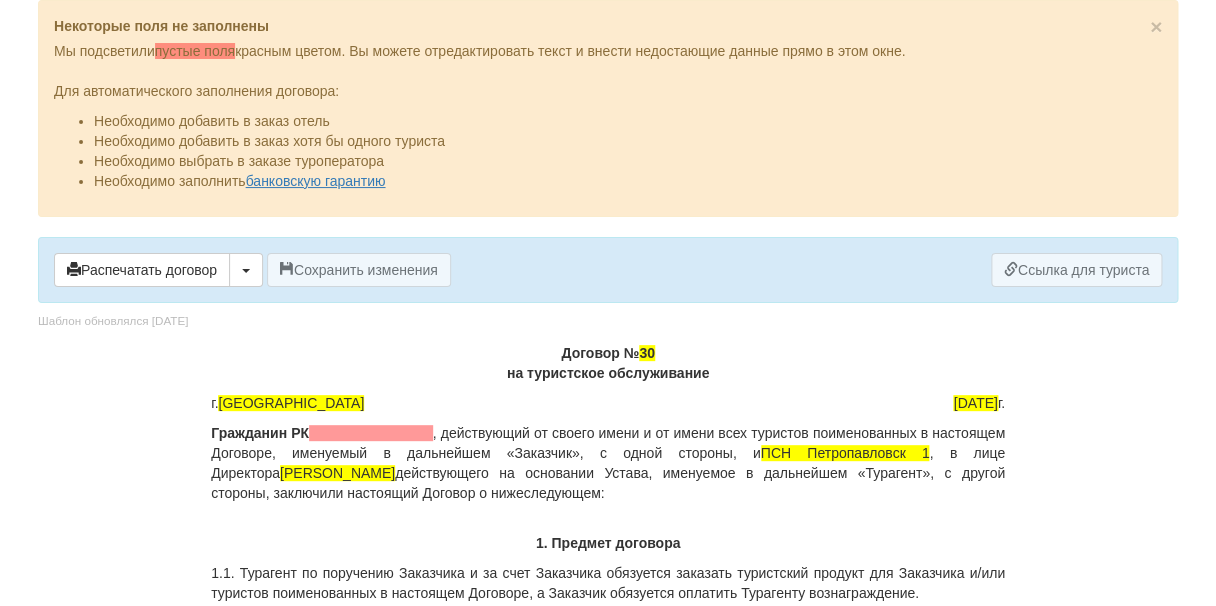 drag, startPoint x: 661, startPoint y: 353, endPoint x: 676, endPoint y: 363, distance: 18.027756 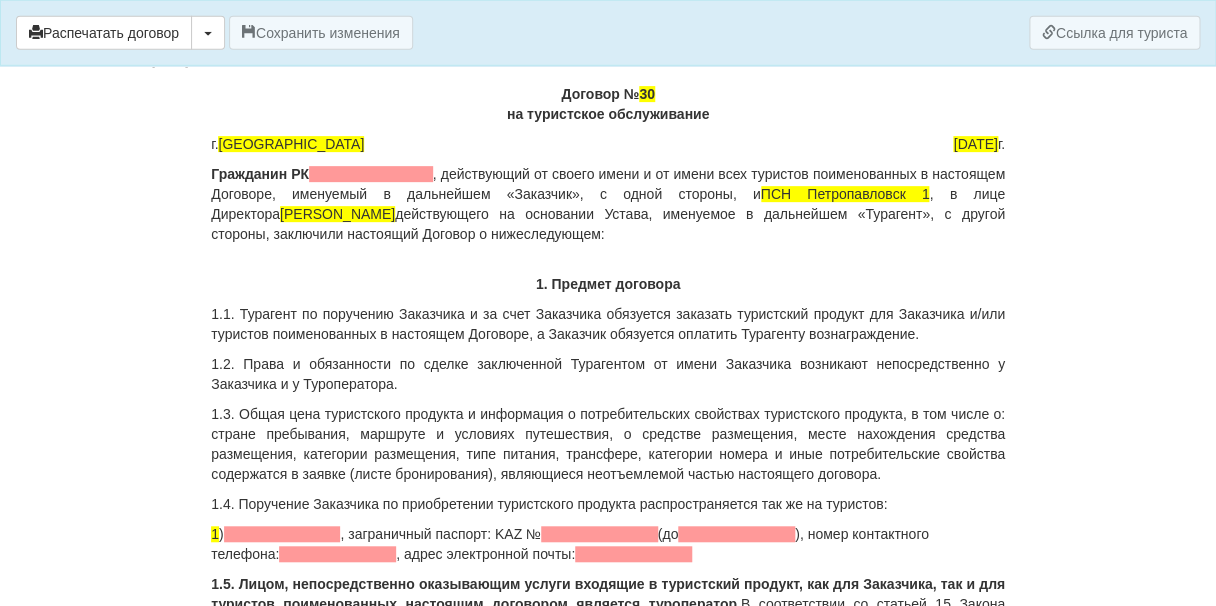 scroll, scrollTop: 395, scrollLeft: 0, axis: vertical 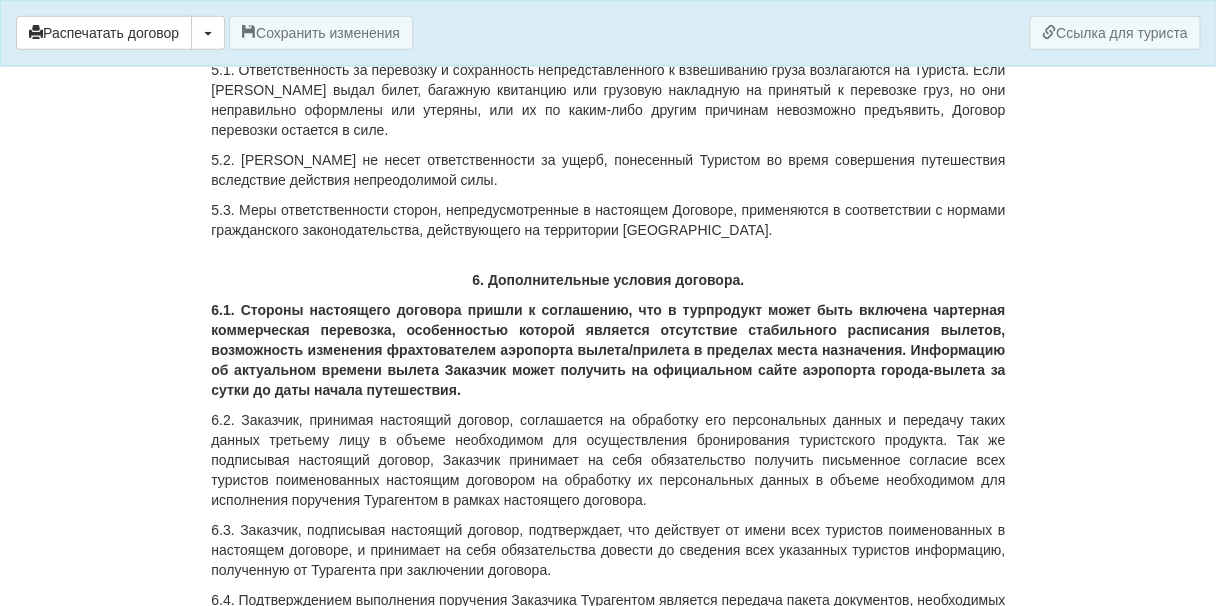 click on "×
Некоторые поля не заполнены
Мы подсветили  пустые поля  красным цветом.                Вы можете отредактировать текст и внести недостающие данные прямо в этом окне.
Для автоматического заполнения договора:
Необходимо добавить в заказ отель
Необходимо добавить в заказ хотя бы одного туриста
Необходимо выбрать в заказе туроператора
Необходимо заполнить  банковскую гарантию" at bounding box center (608, -333) 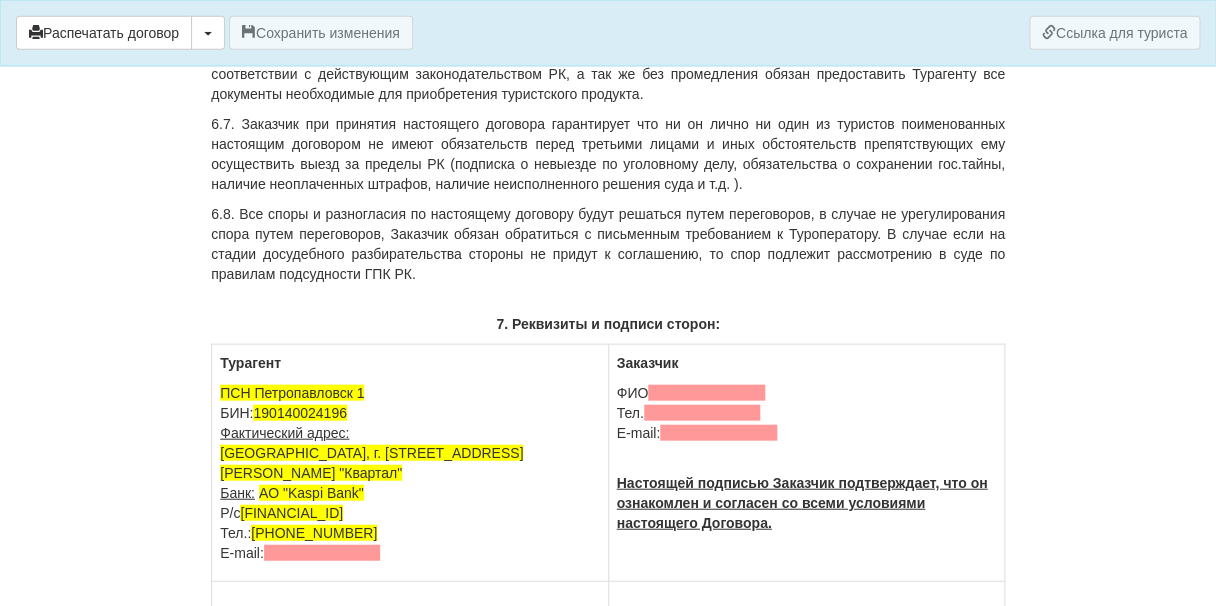 scroll, scrollTop: 3686, scrollLeft: 0, axis: vertical 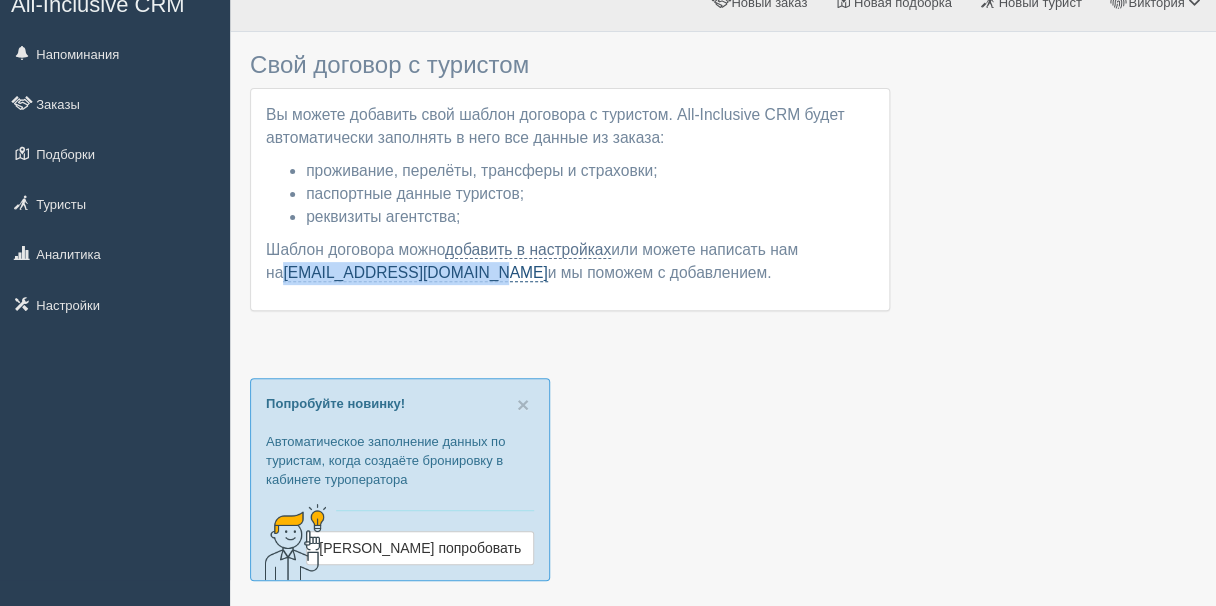 drag, startPoint x: 264, startPoint y: 274, endPoint x: 447, endPoint y: 285, distance: 183.3303 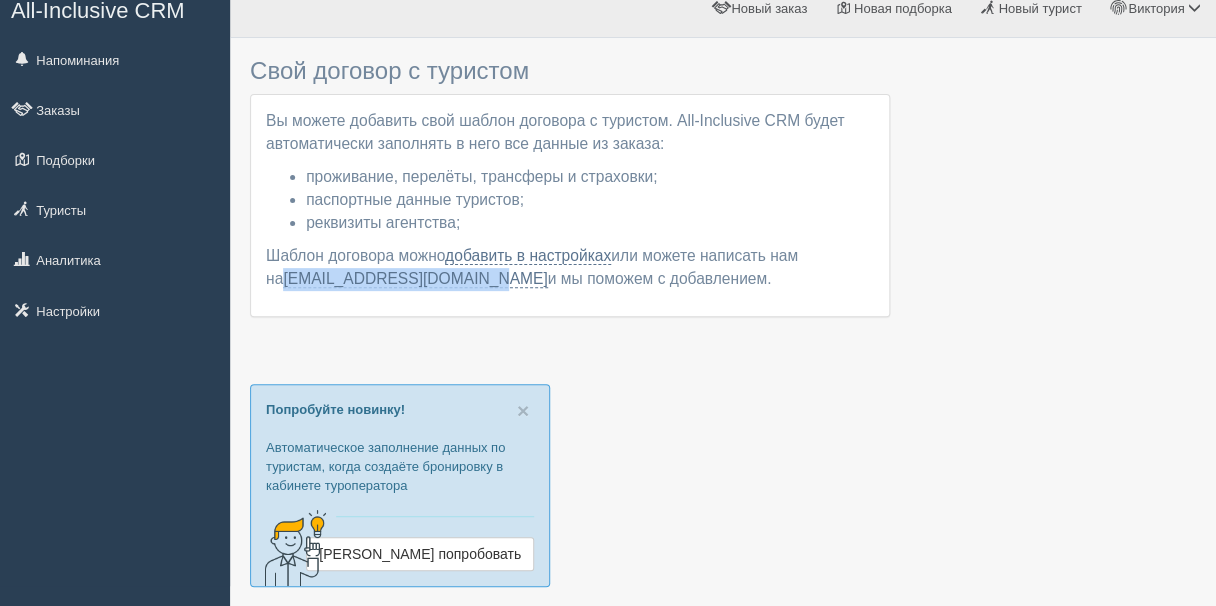 scroll, scrollTop: 0, scrollLeft: 0, axis: both 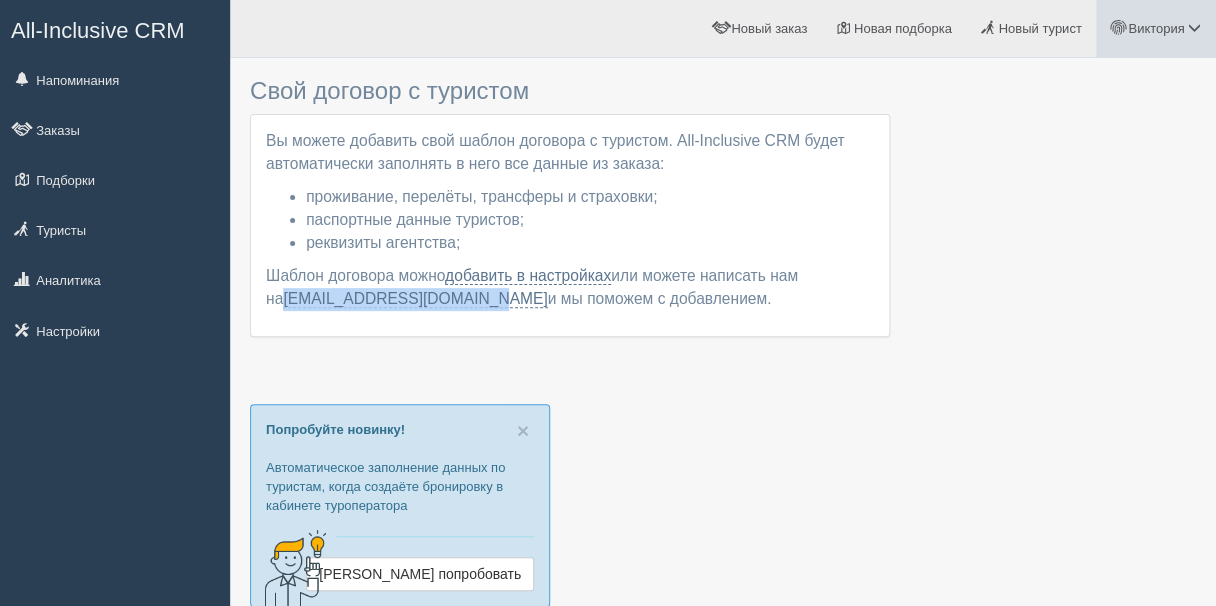 click on "Виктория" at bounding box center (1156, 28) 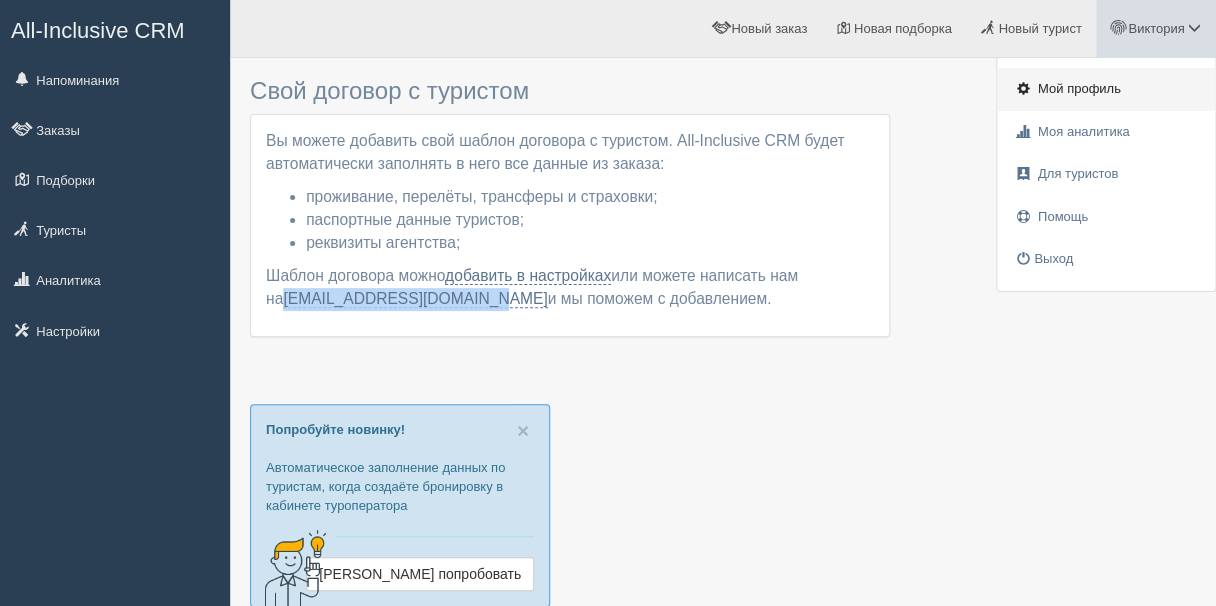 click on "Мой профиль" at bounding box center (1079, 88) 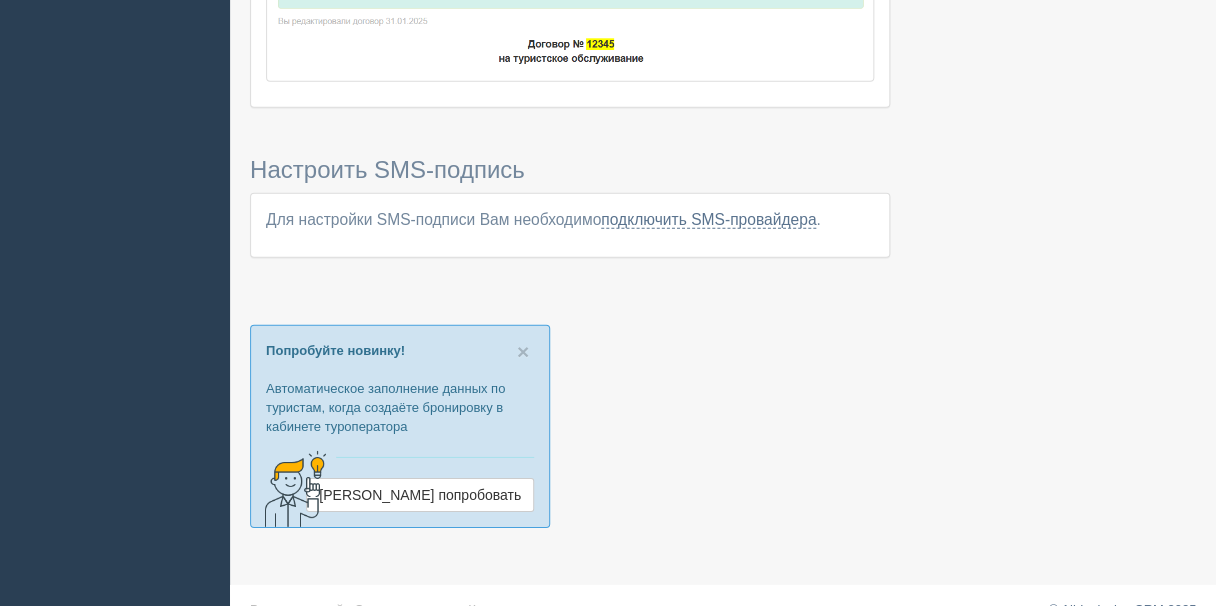 scroll, scrollTop: 1681, scrollLeft: 0, axis: vertical 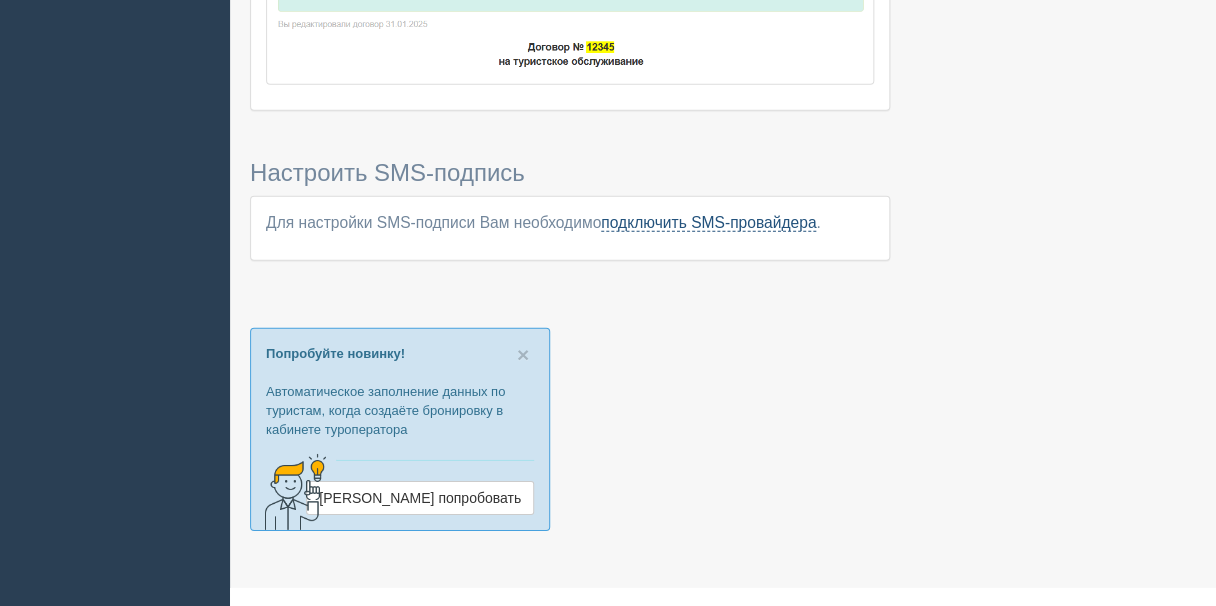 click on "подключить SMS-провайдера" at bounding box center [708, 223] 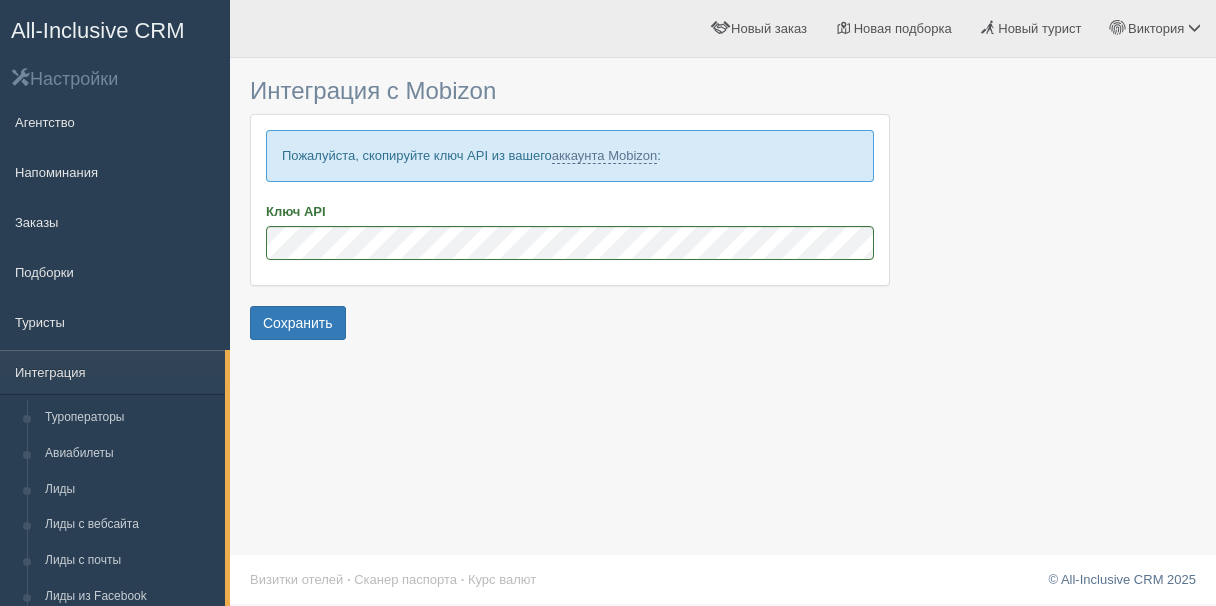 scroll, scrollTop: 0, scrollLeft: 0, axis: both 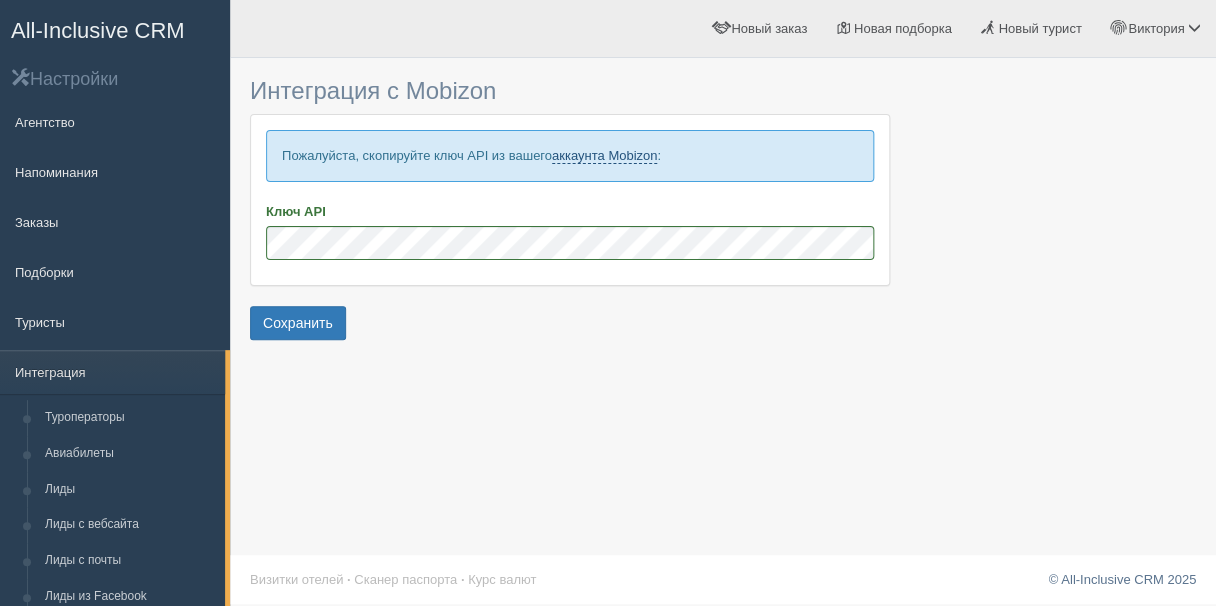 click on "аккаунта Mobizon" at bounding box center (604, 156) 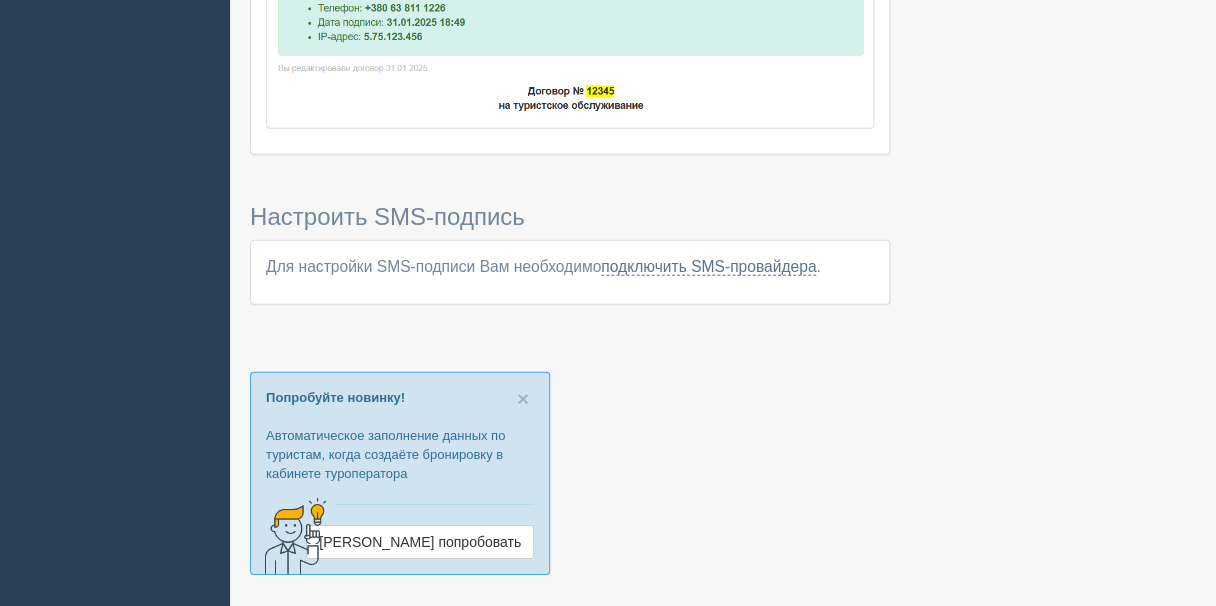 scroll, scrollTop: 1633, scrollLeft: 0, axis: vertical 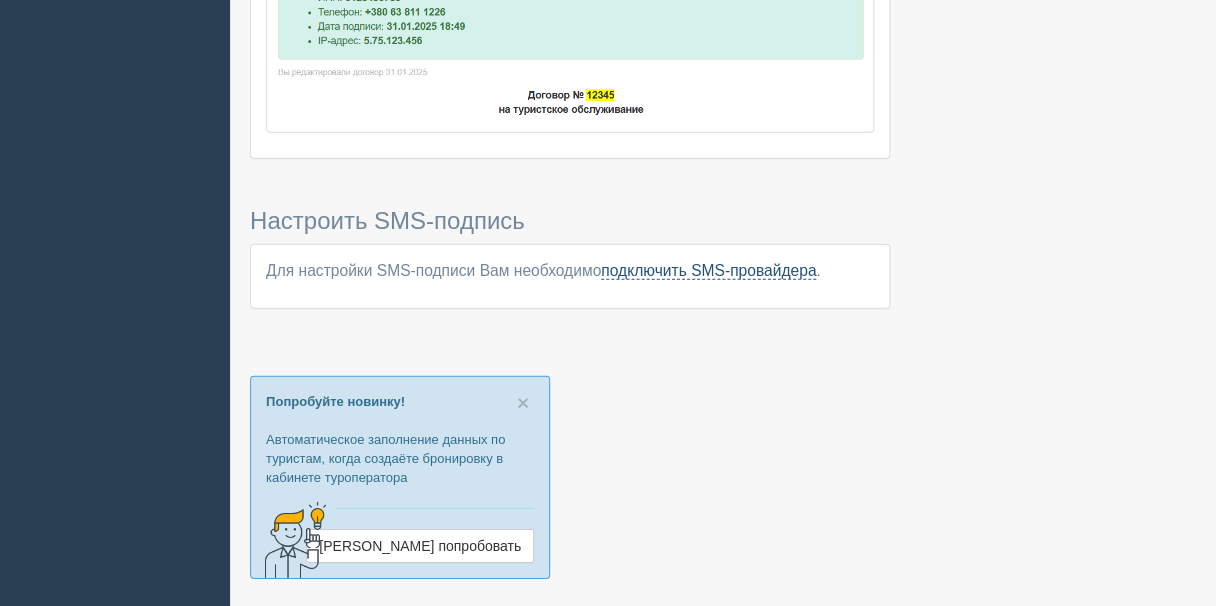 click on "подключить SMS-провайдера" at bounding box center [708, 271] 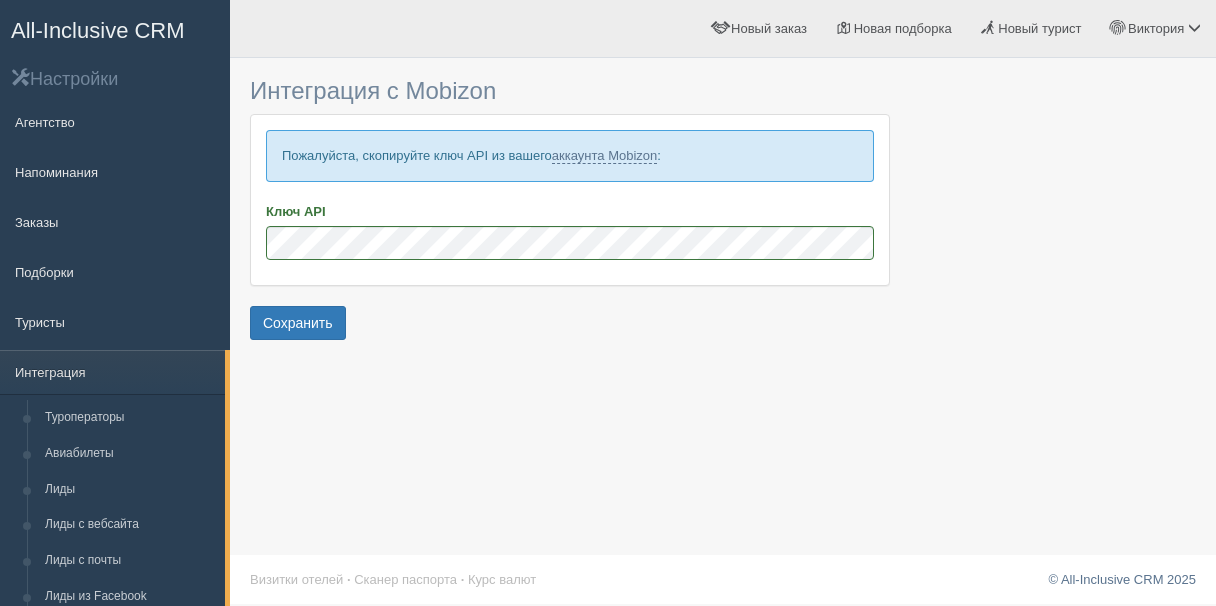 scroll, scrollTop: 0, scrollLeft: 0, axis: both 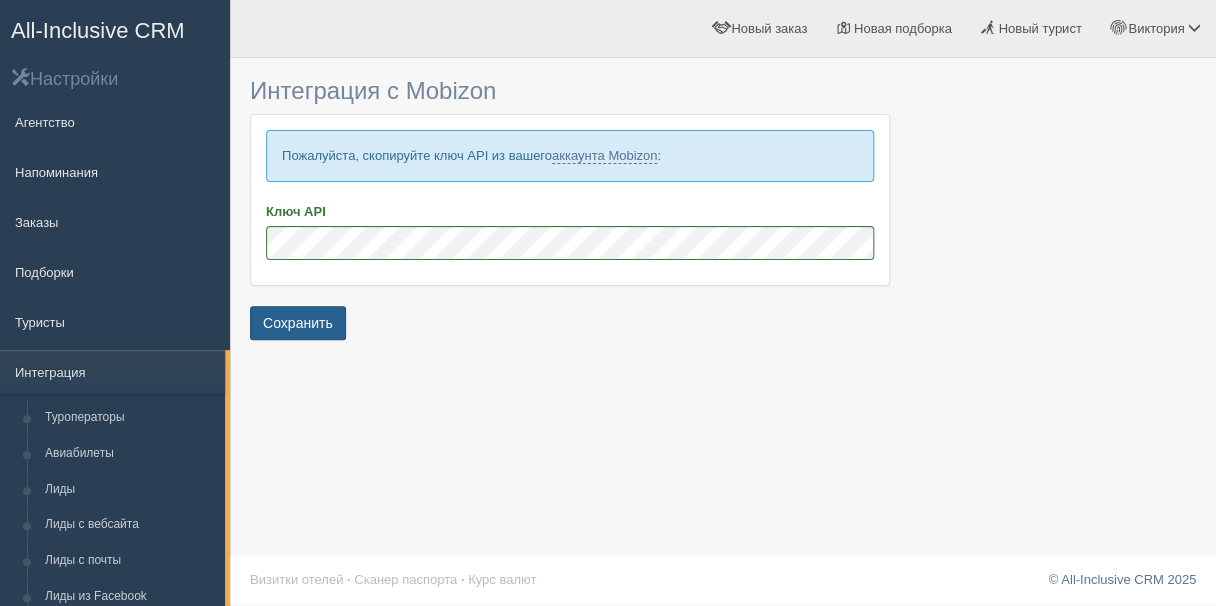 click on "Сохранить" at bounding box center [298, 323] 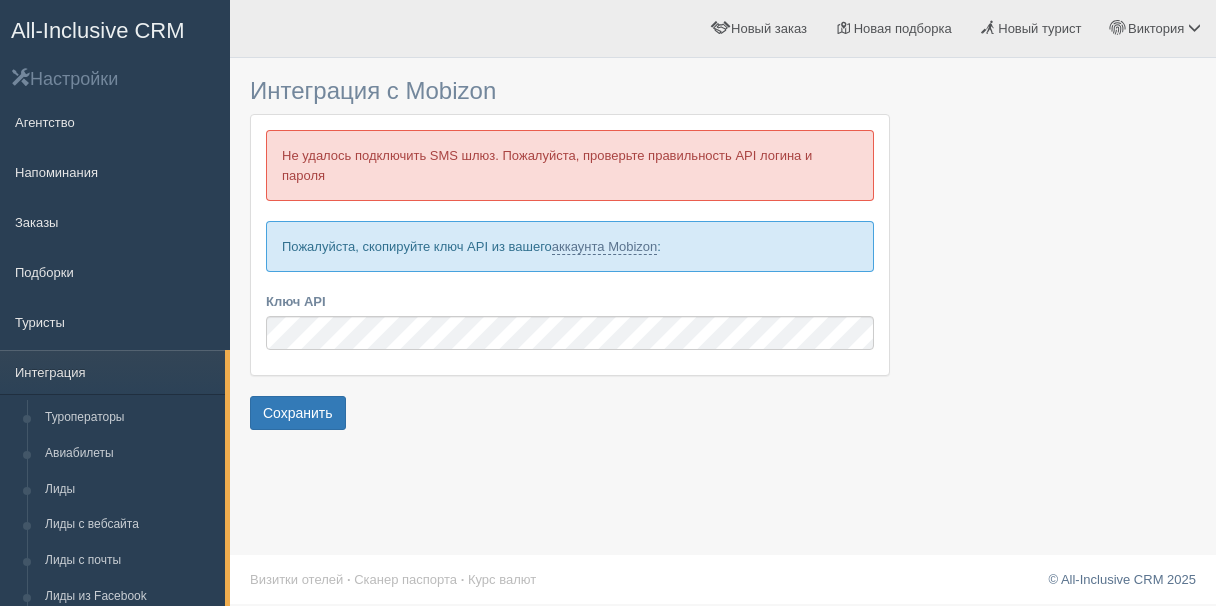 scroll, scrollTop: 0, scrollLeft: 0, axis: both 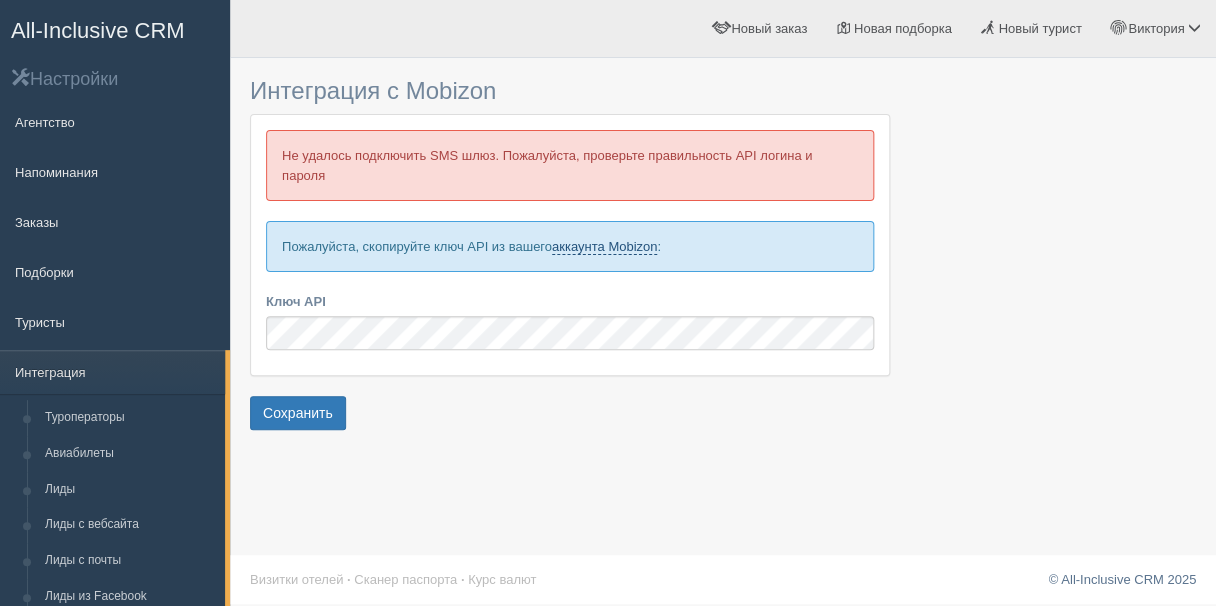 click on "аккаунта Mobizon" at bounding box center [604, 247] 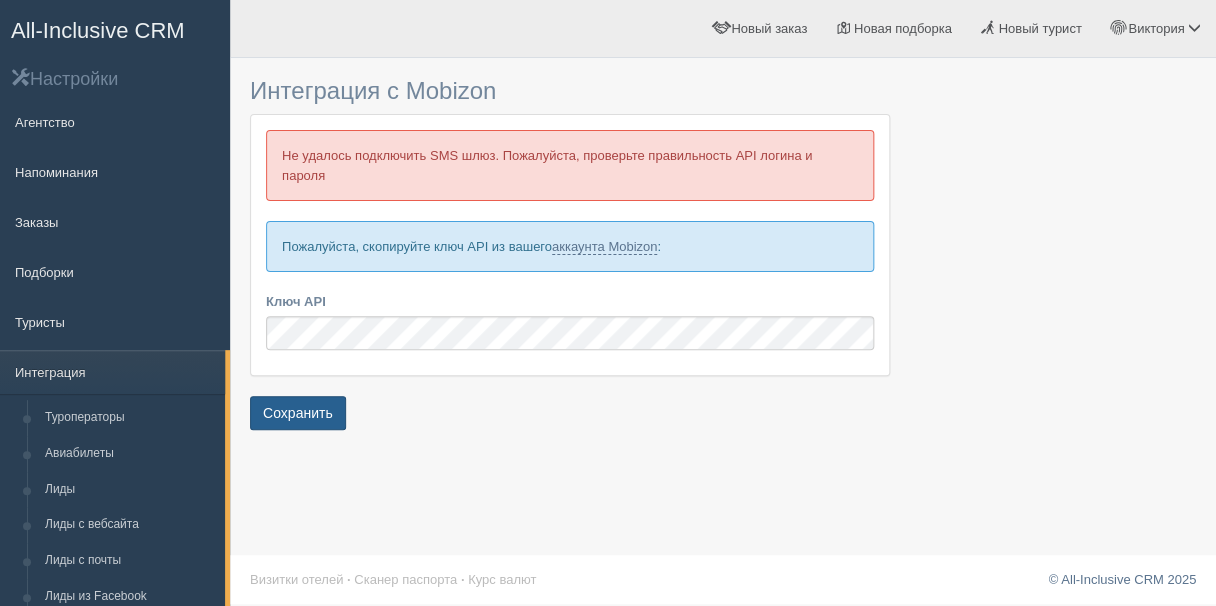 click on "Сохранить" at bounding box center [298, 413] 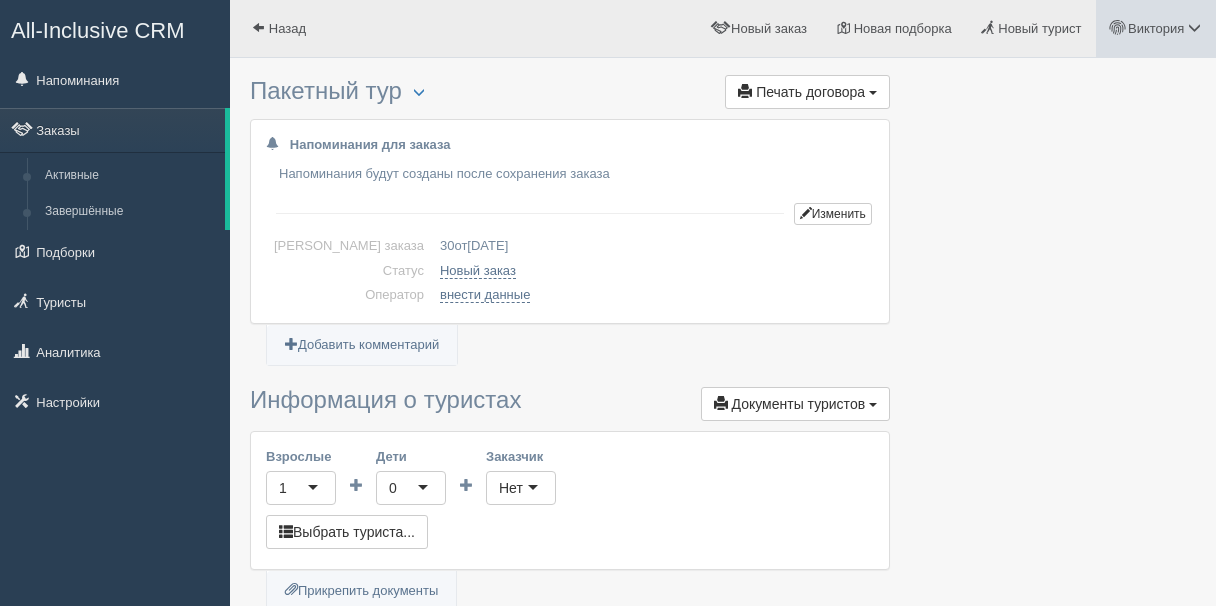 scroll, scrollTop: 0, scrollLeft: 0, axis: both 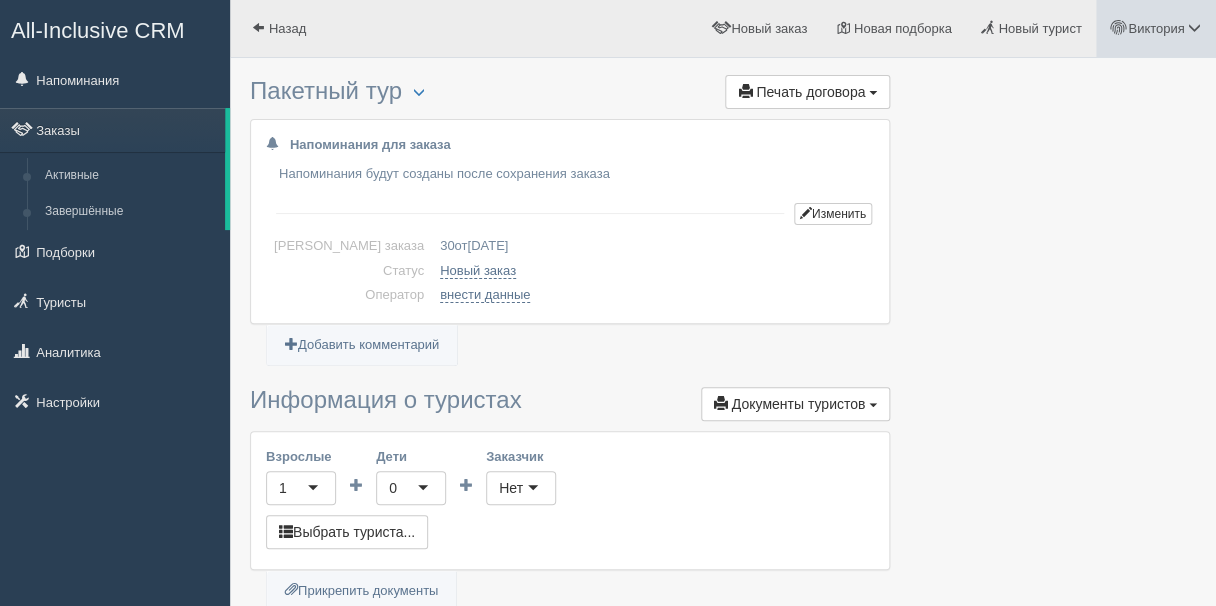 click on "Виктория" at bounding box center (1156, 28) 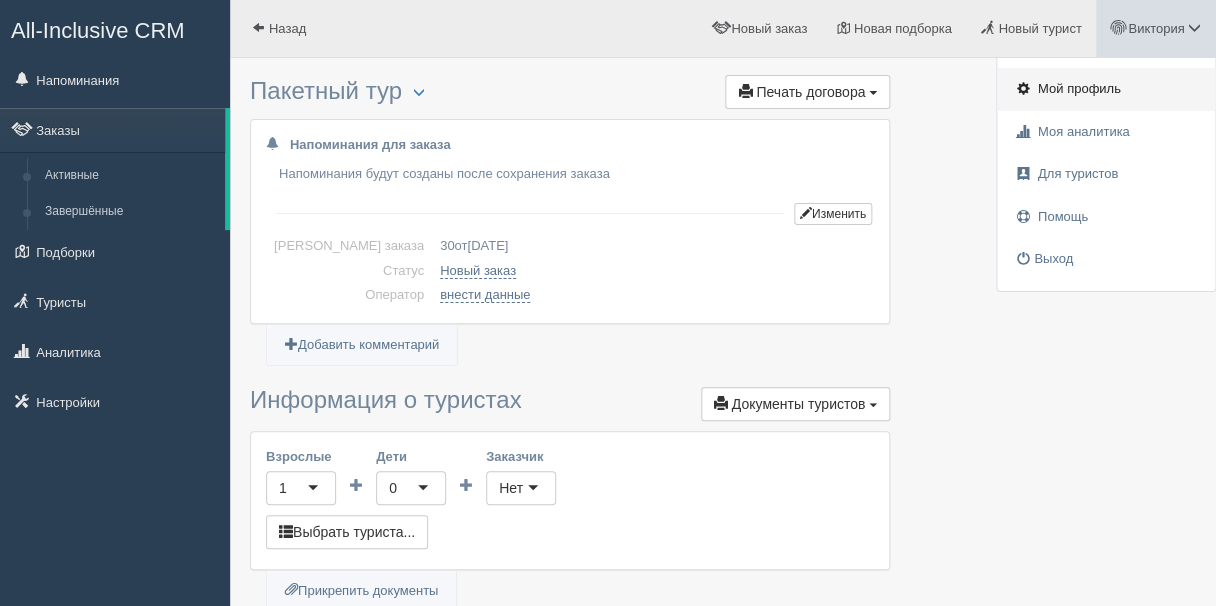 click on "Мой профиль" at bounding box center [1079, 88] 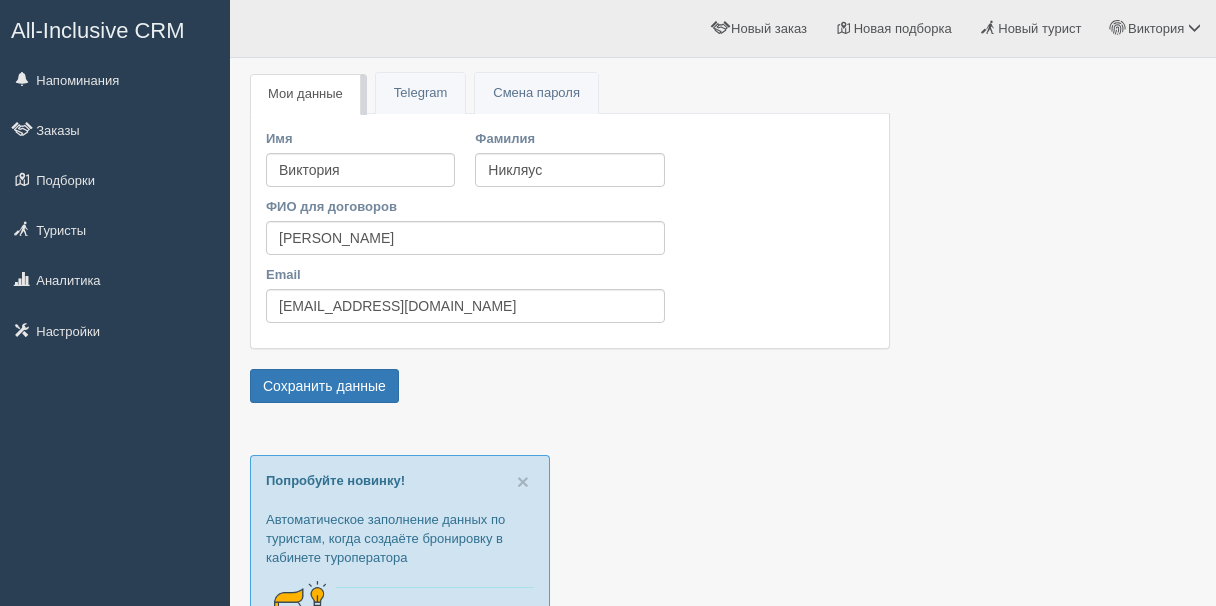 scroll, scrollTop: 0, scrollLeft: 0, axis: both 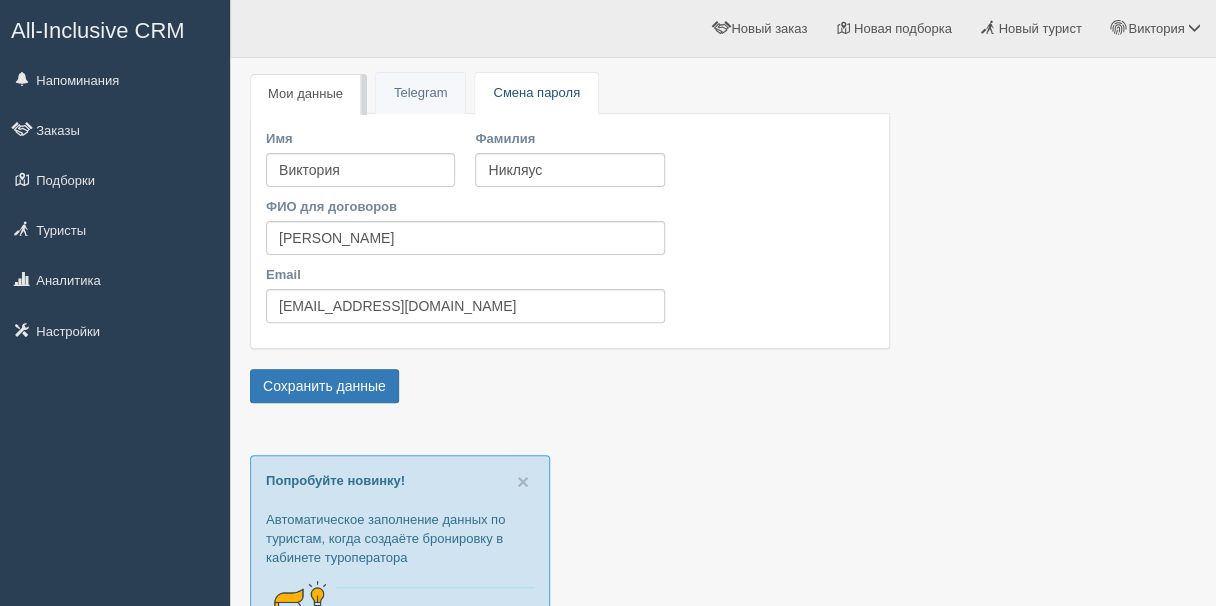 click on "Пароль
Смена пароля" at bounding box center (536, 93) 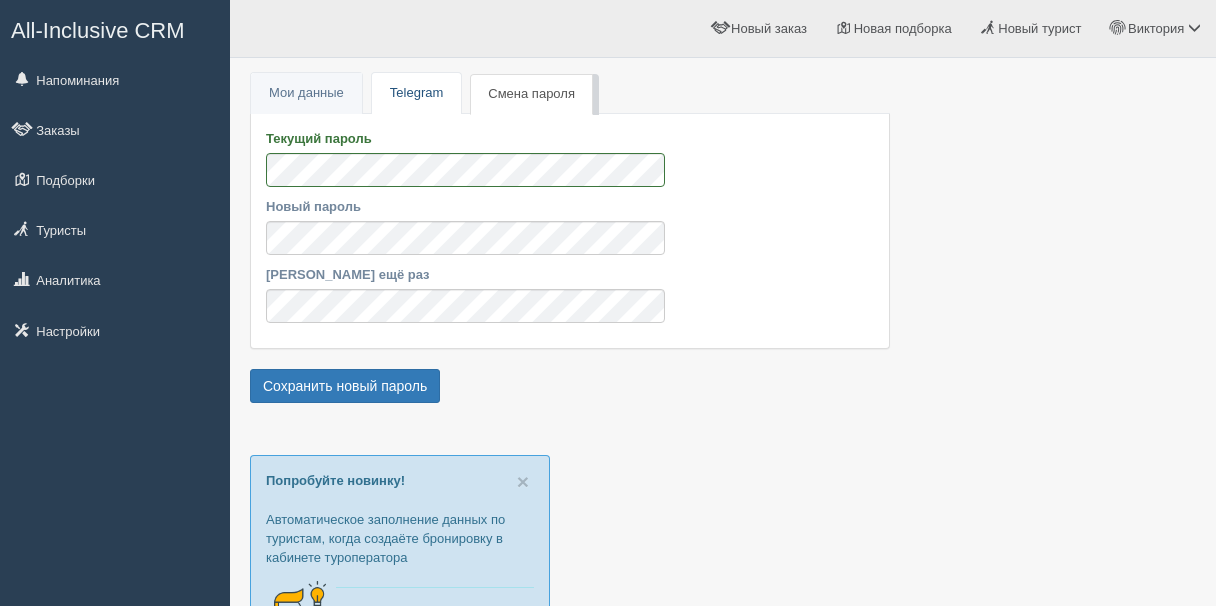 scroll, scrollTop: 0, scrollLeft: 0, axis: both 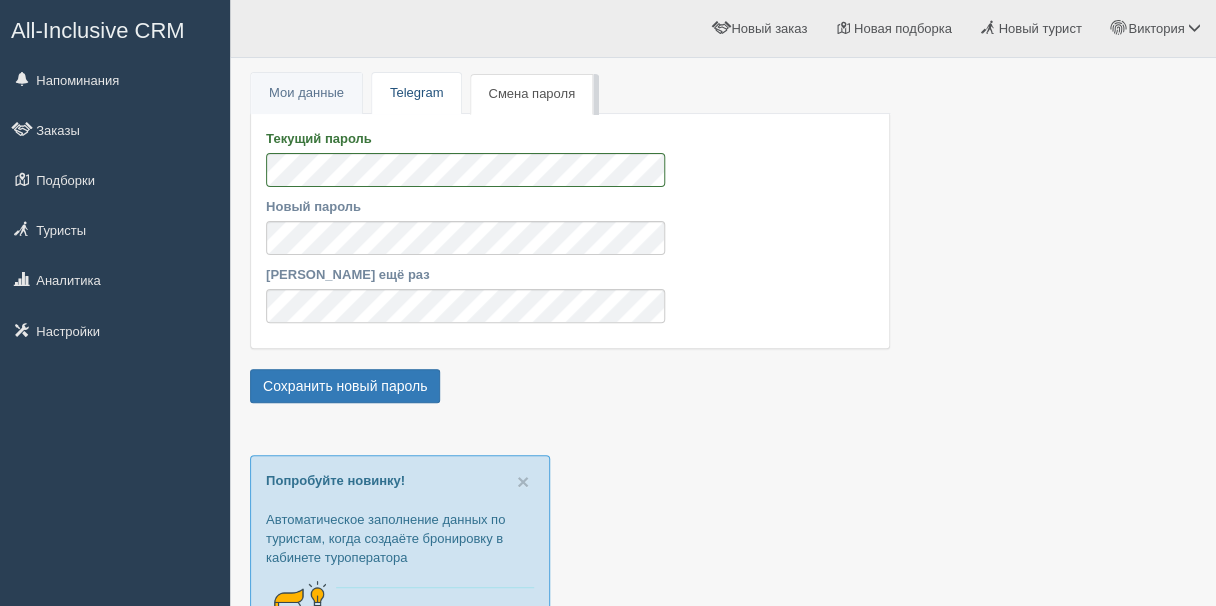 click on "Telegram" at bounding box center [416, 93] 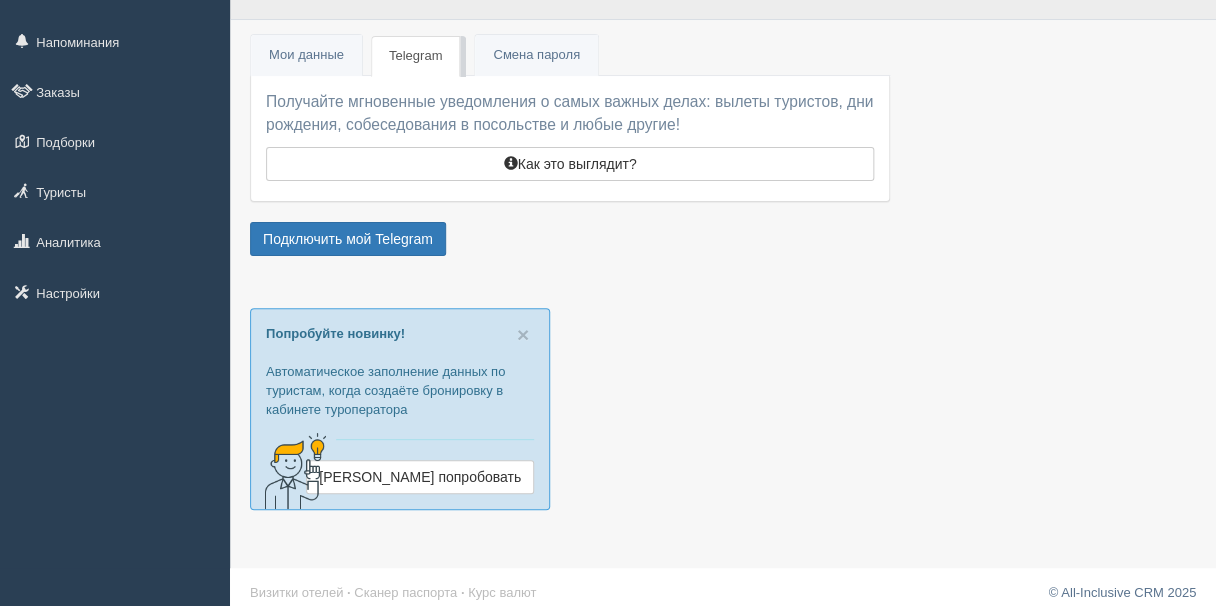 scroll, scrollTop: 0, scrollLeft: 0, axis: both 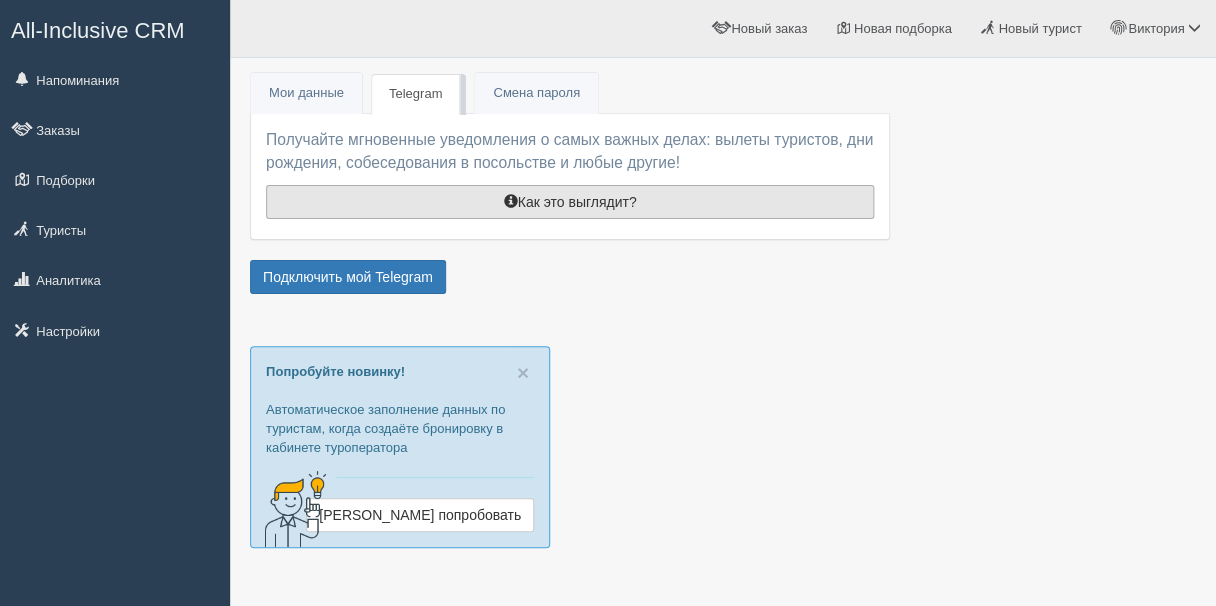 click on "Как это выглядит?" at bounding box center [570, 202] 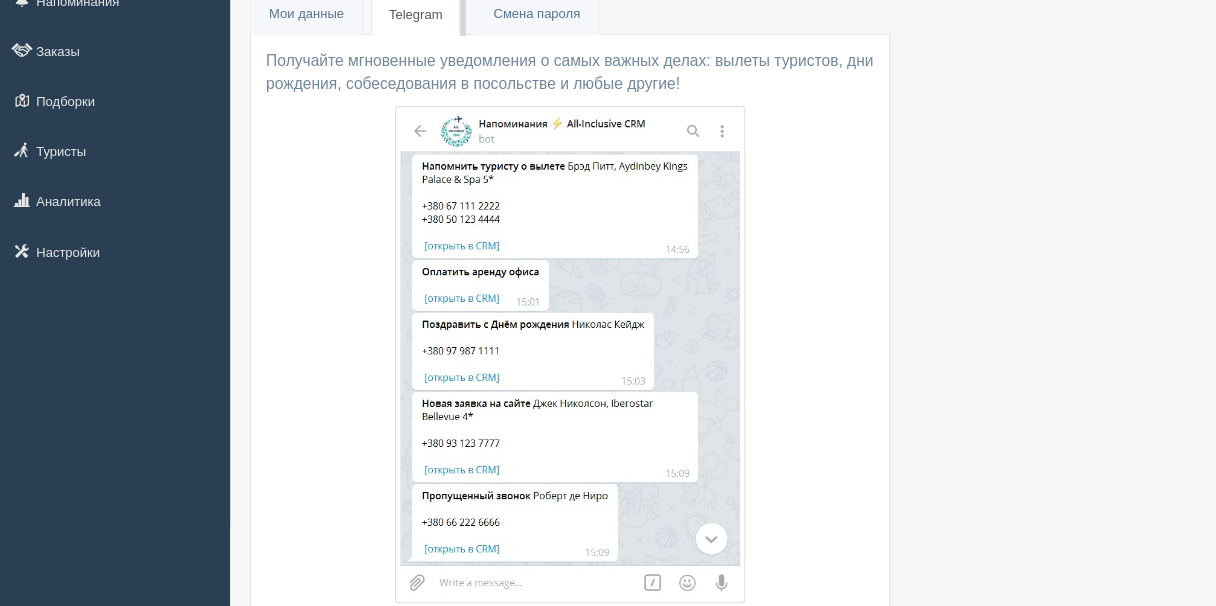 scroll, scrollTop: 0, scrollLeft: 0, axis: both 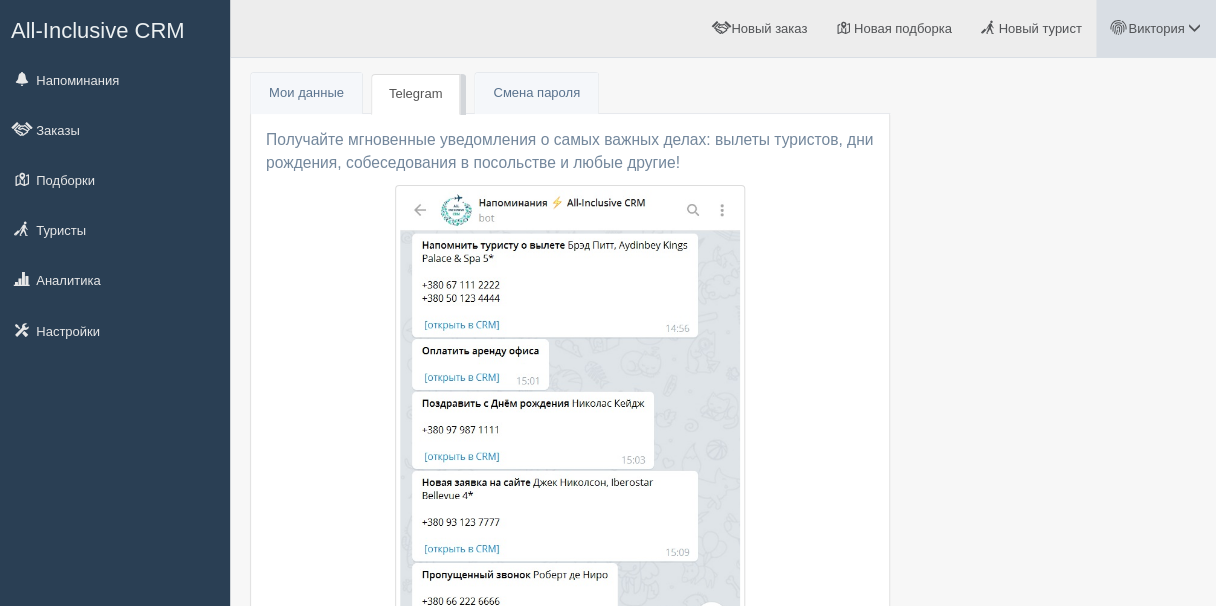 click on "Виктория" 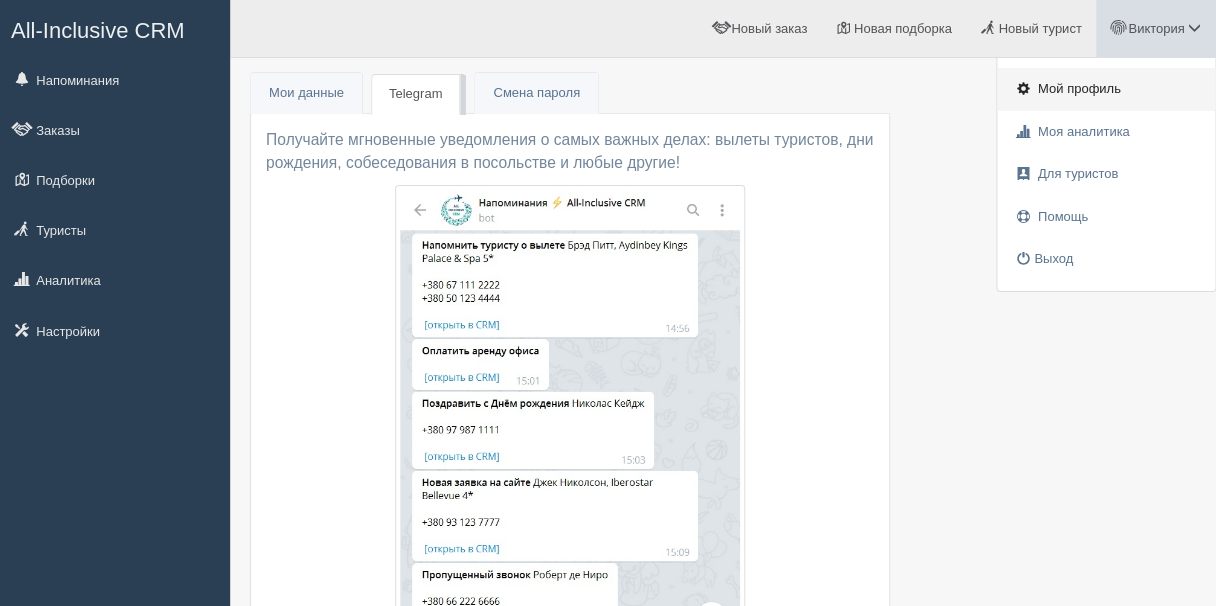 click on "Мой профиль" 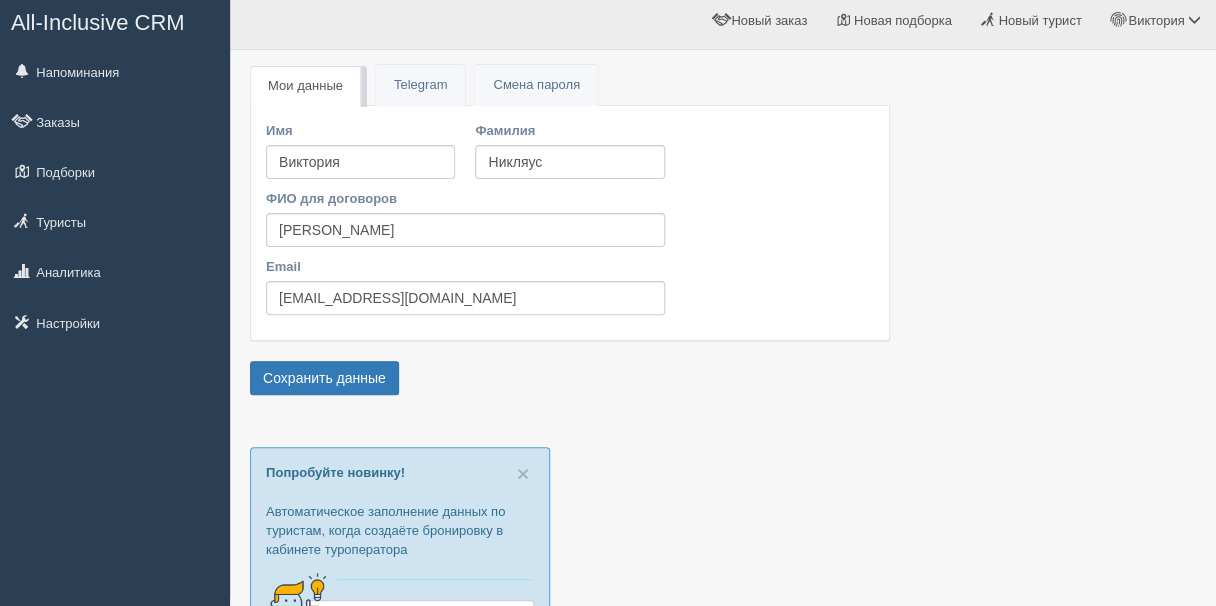 scroll, scrollTop: 0, scrollLeft: 0, axis: both 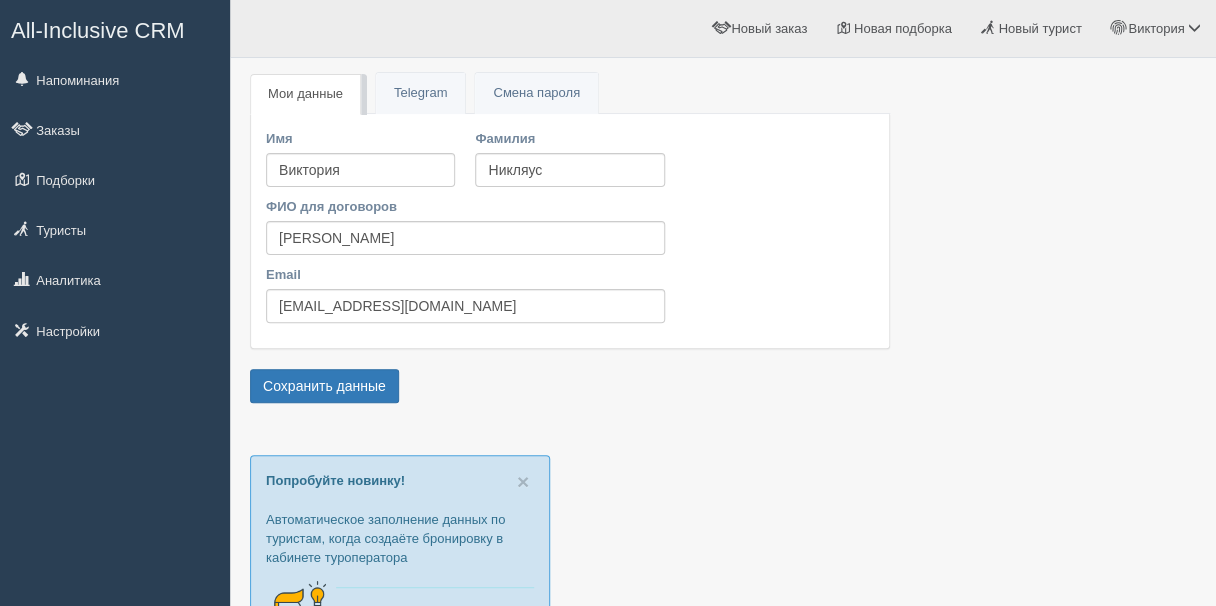click on "All-Inclusive CRM" at bounding box center (115, 28) 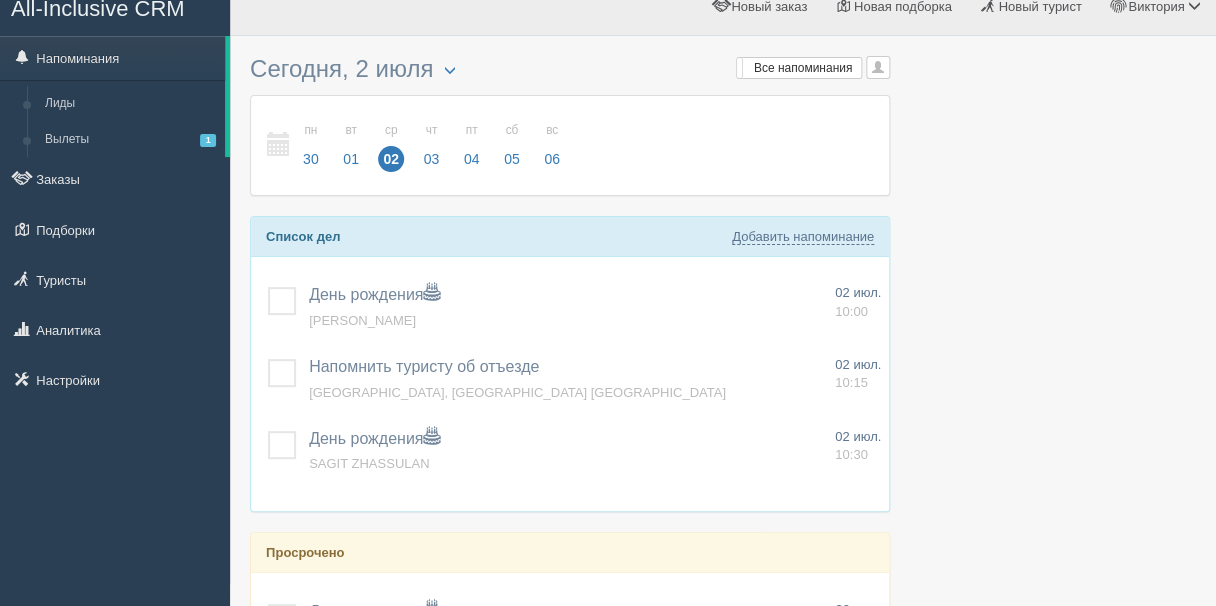 scroll, scrollTop: 0, scrollLeft: 0, axis: both 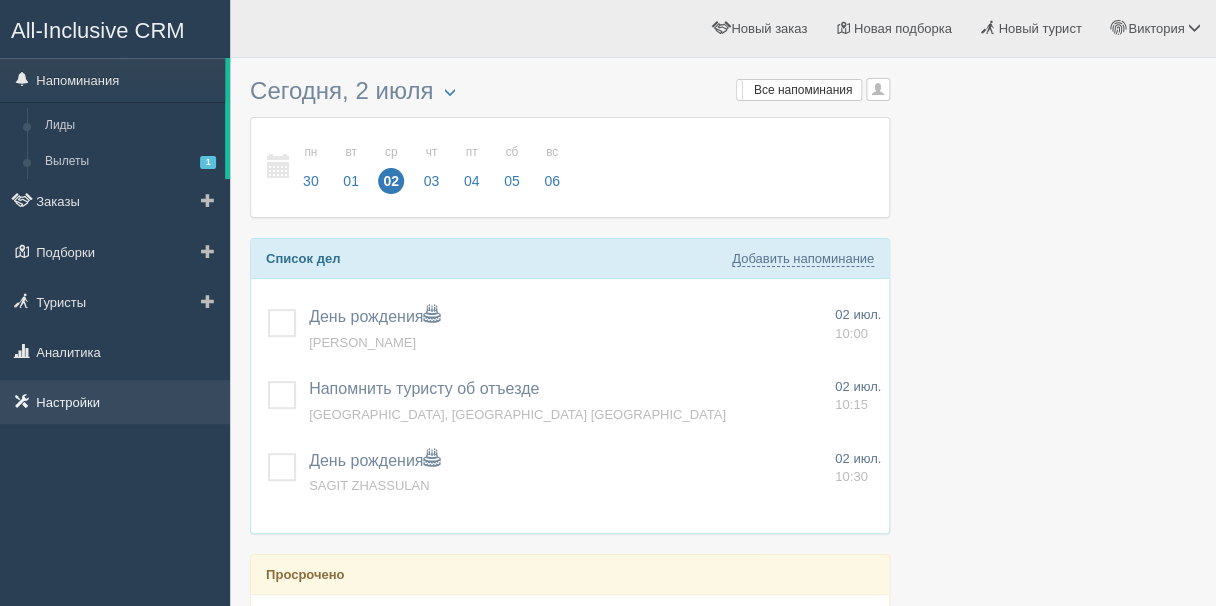 click on "Настройки" at bounding box center [115, 402] 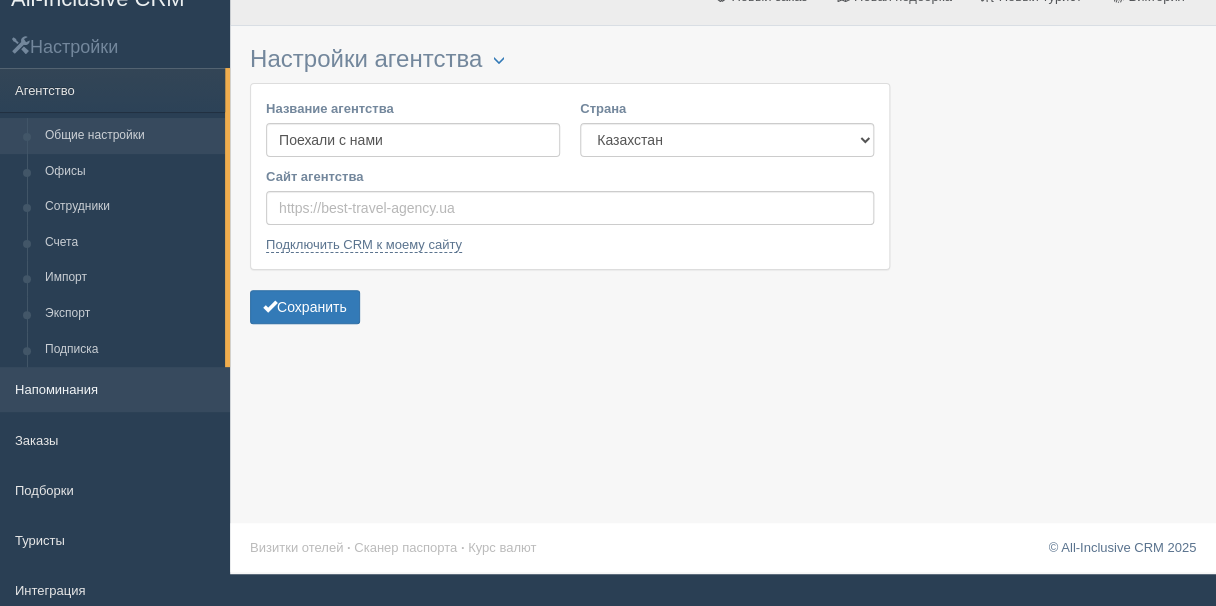 scroll, scrollTop: 0, scrollLeft: 0, axis: both 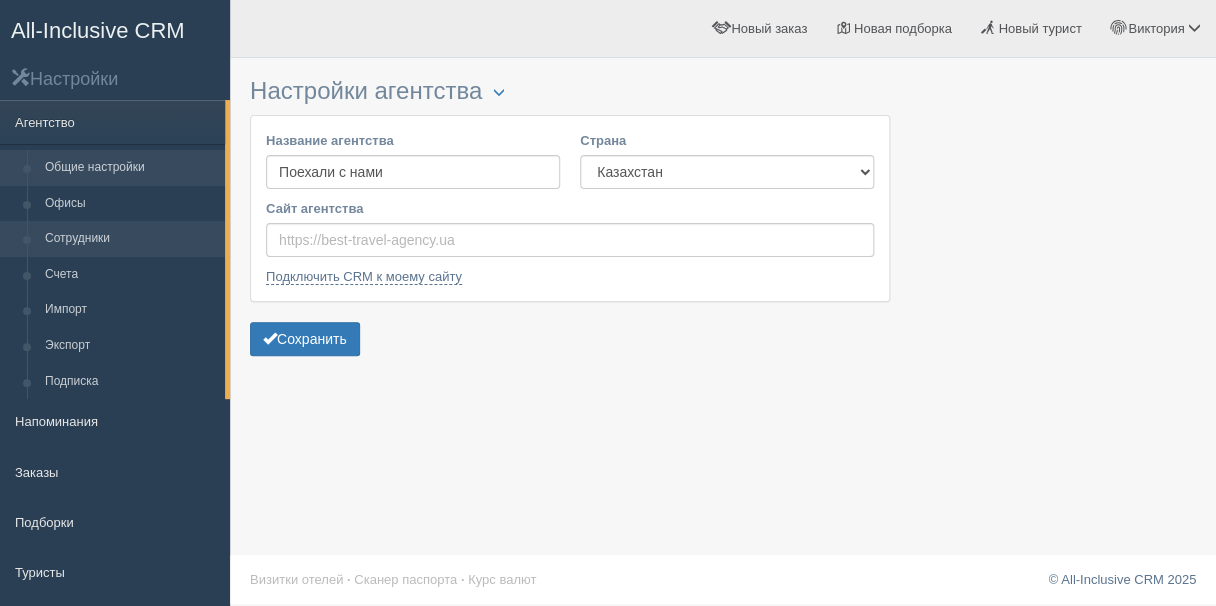 click on "Сотрудники" at bounding box center (130, 239) 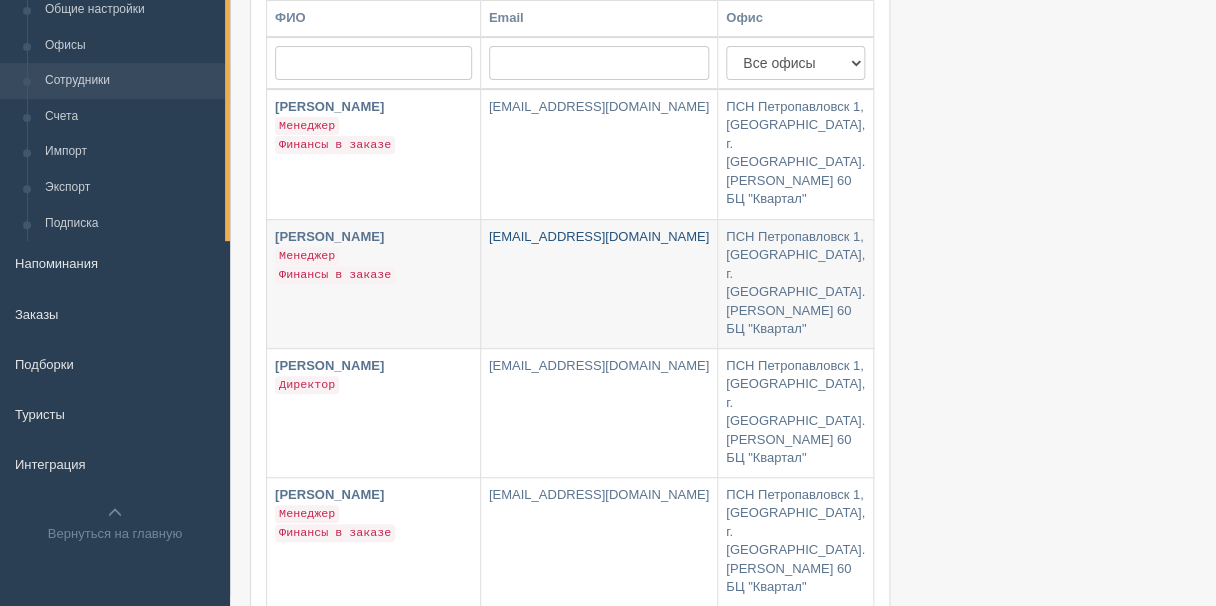 scroll, scrollTop: 165, scrollLeft: 0, axis: vertical 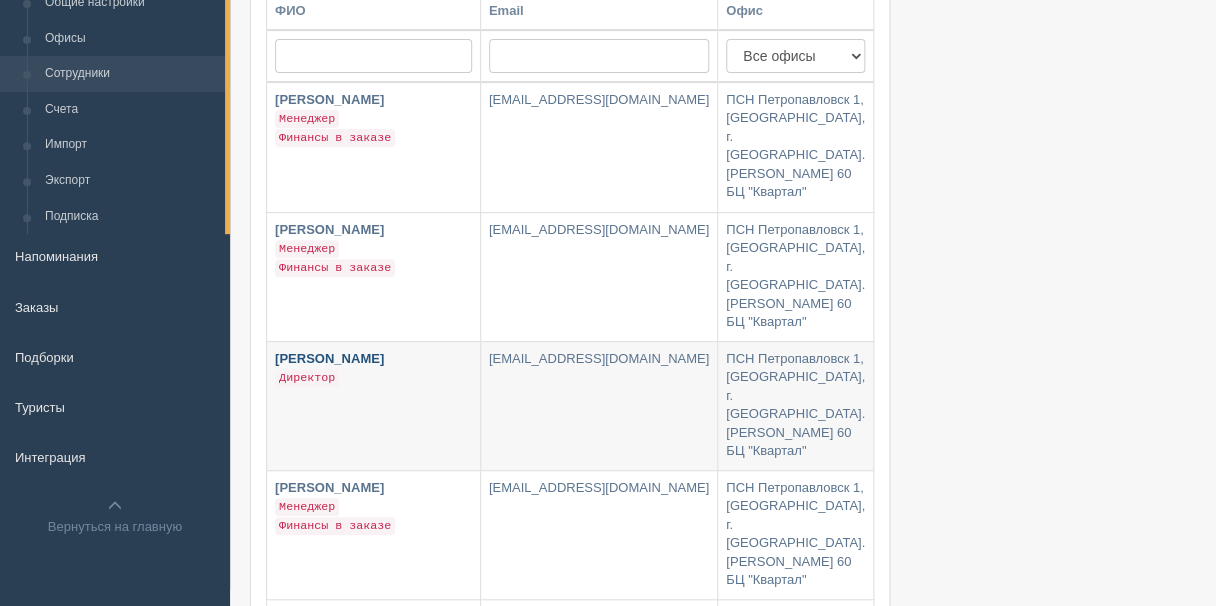 click on "[PERSON_NAME]" 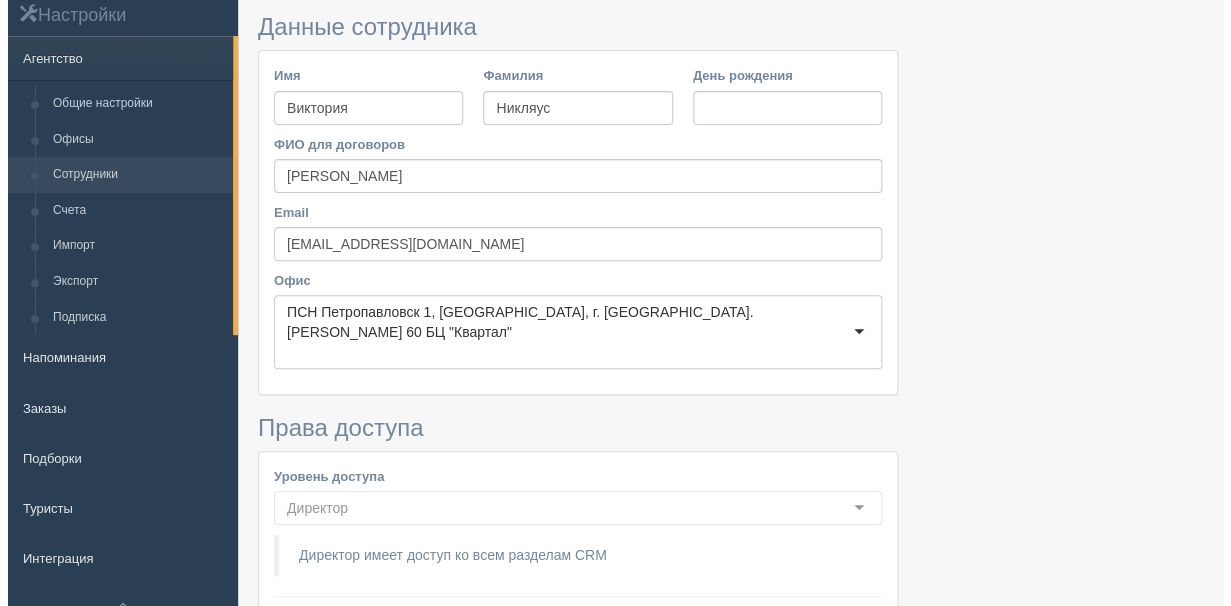 scroll, scrollTop: 0, scrollLeft: 0, axis: both 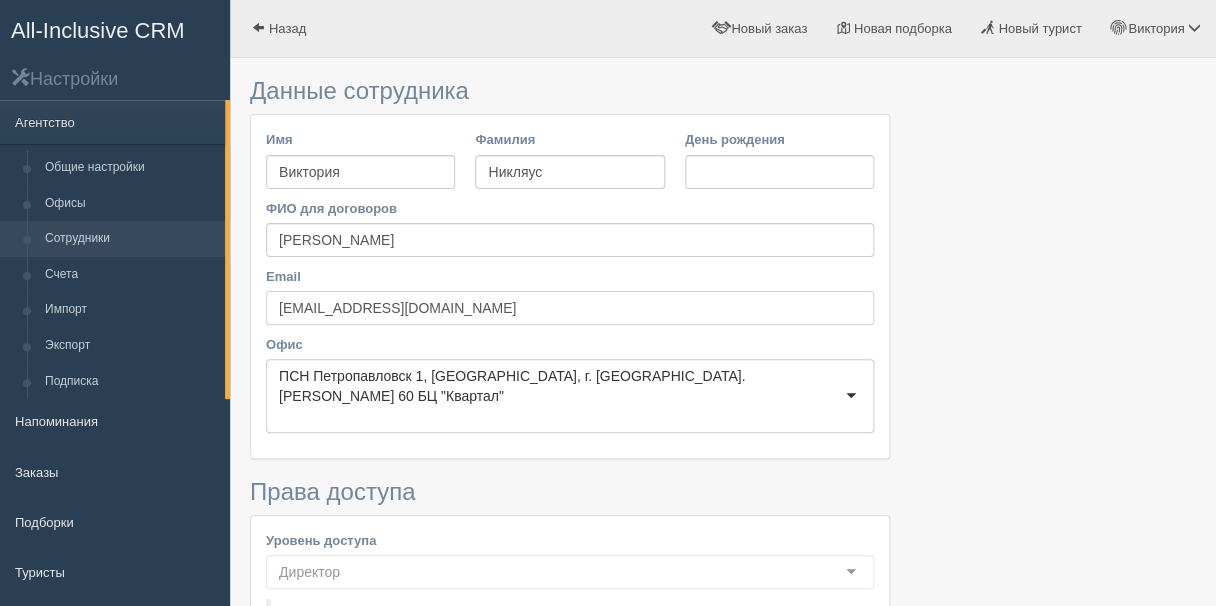 drag, startPoint x: 465, startPoint y: 311, endPoint x: 282, endPoint y: 308, distance: 183.02458 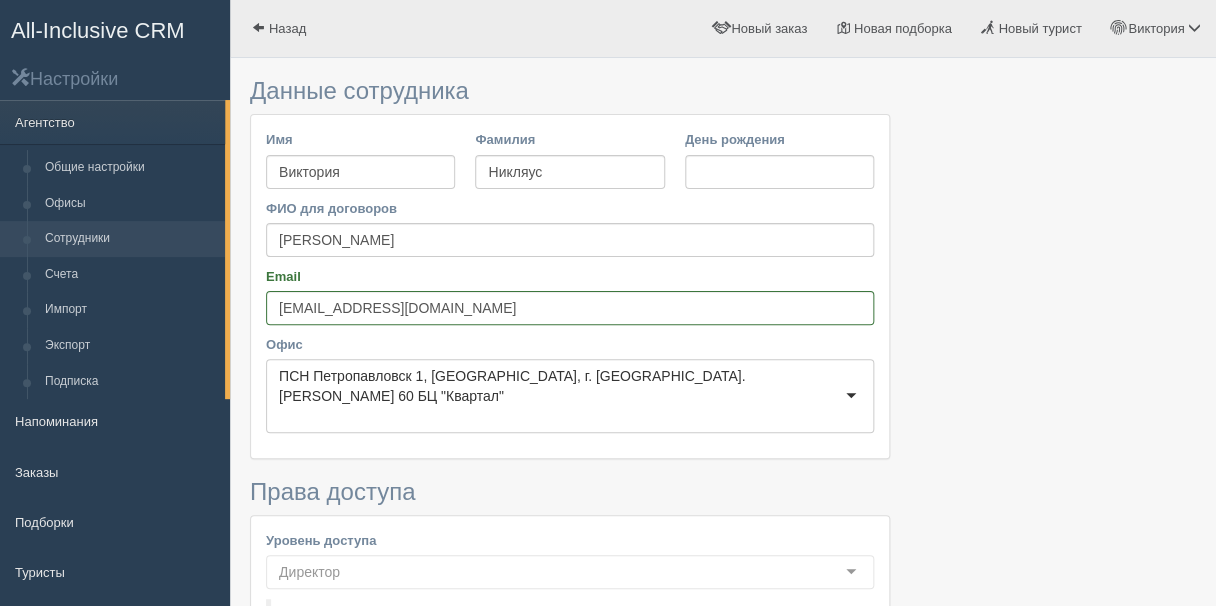 click at bounding box center [723, 872] 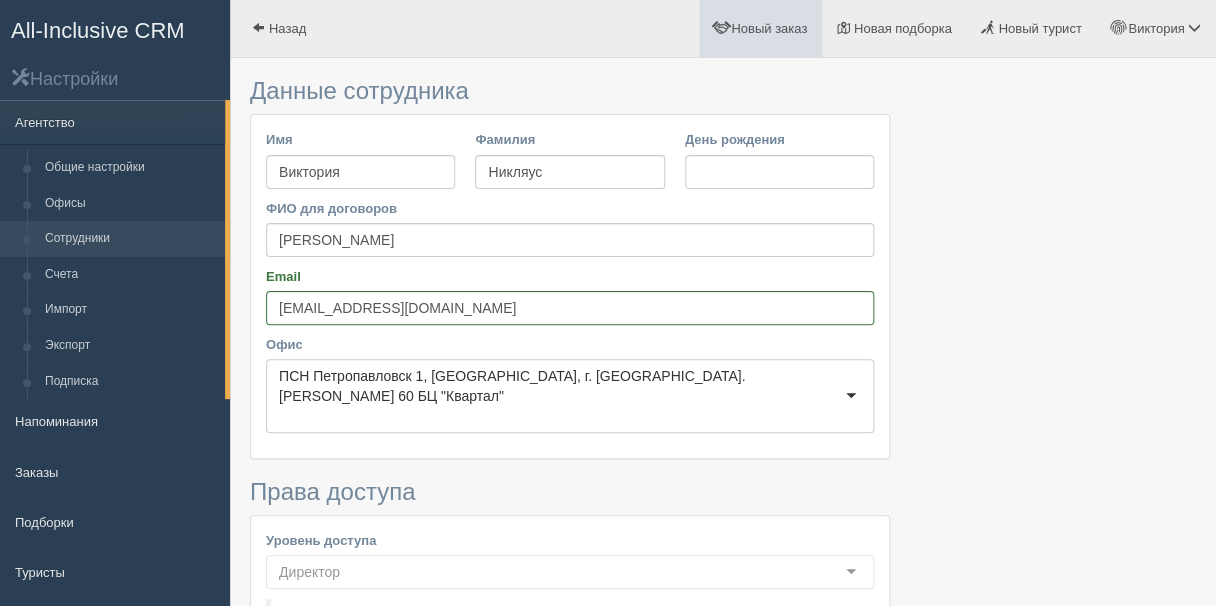 click on "Новый заказ" at bounding box center (769, 28) 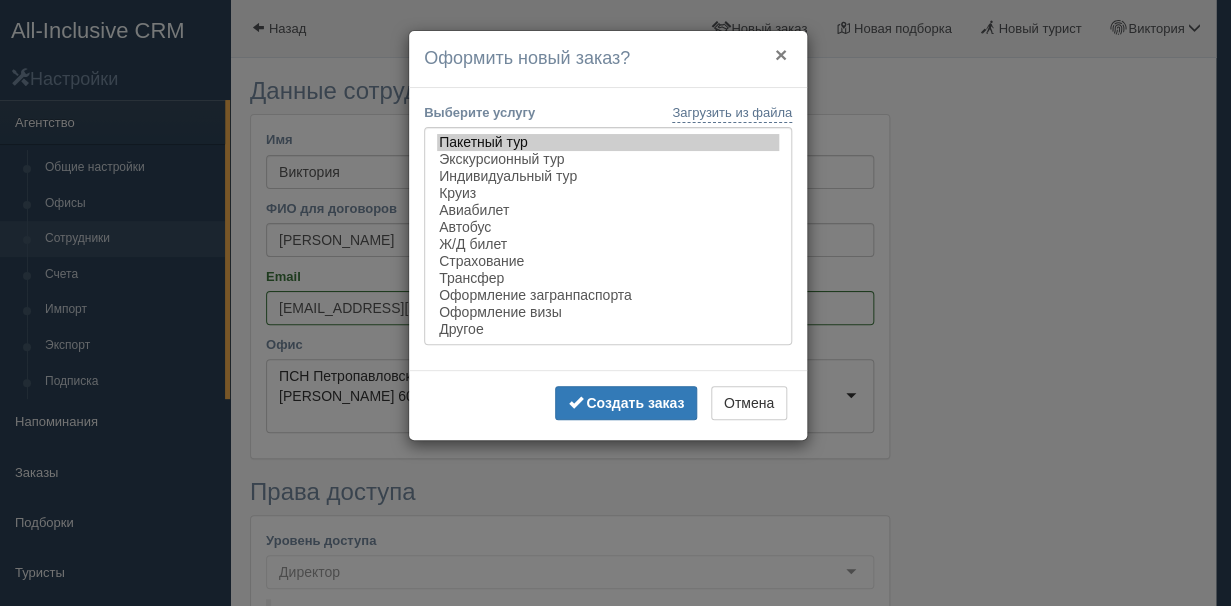 click on "×" at bounding box center [781, 54] 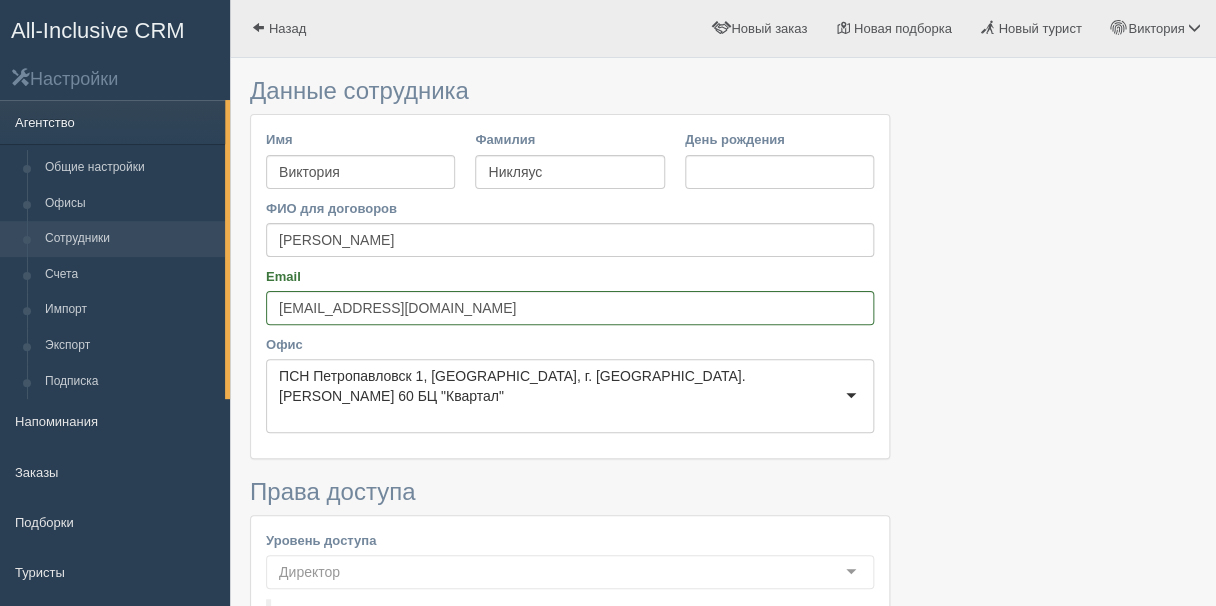 click on "Агентство" at bounding box center [112, 122] 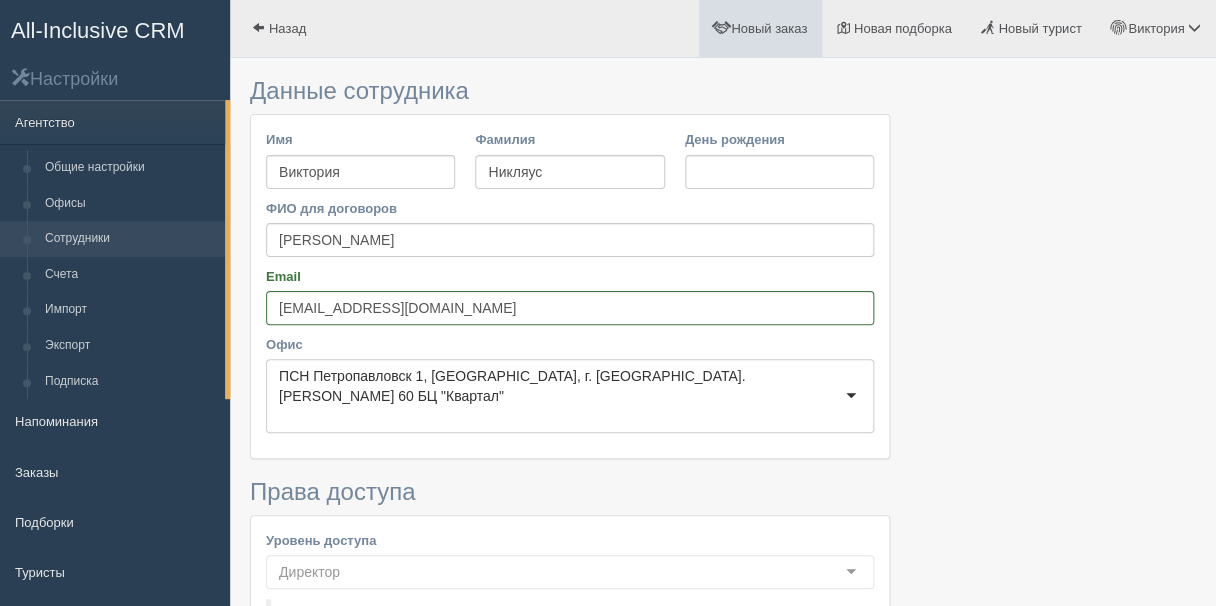 click on "Новый заказ" at bounding box center [769, 28] 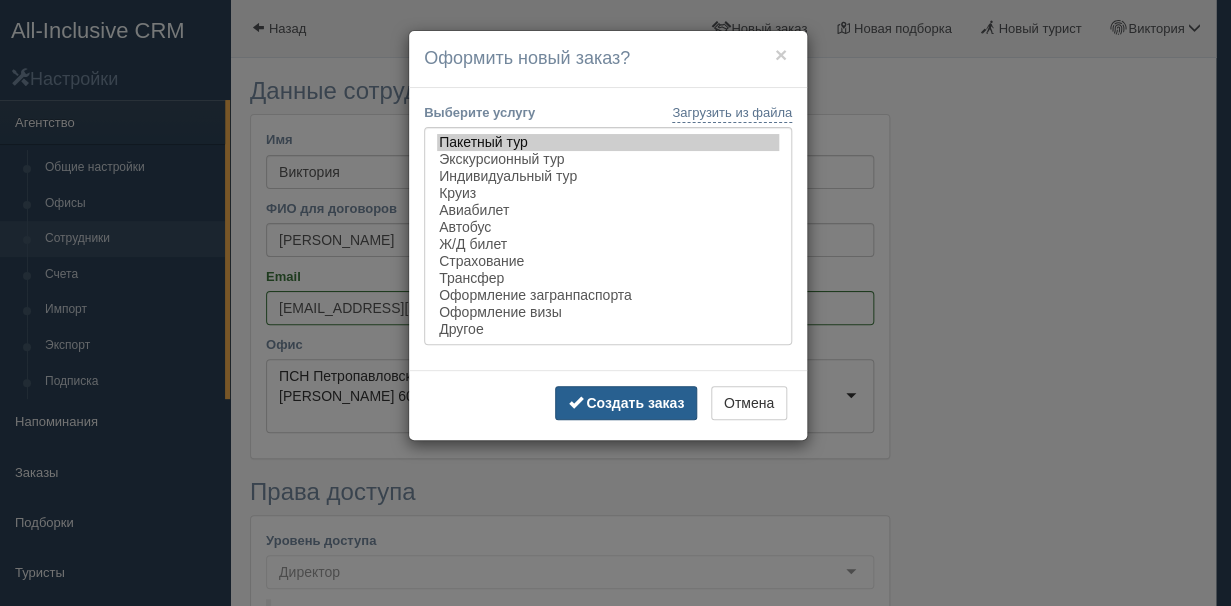 click on "Создать заказ" at bounding box center [635, 403] 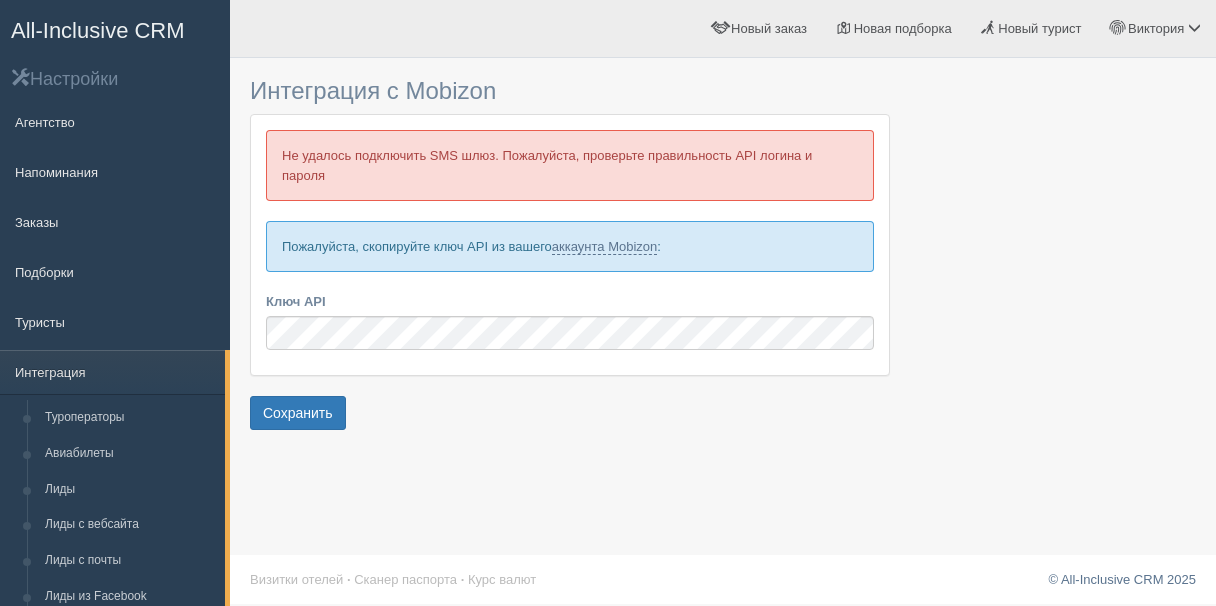 scroll, scrollTop: 0, scrollLeft: 0, axis: both 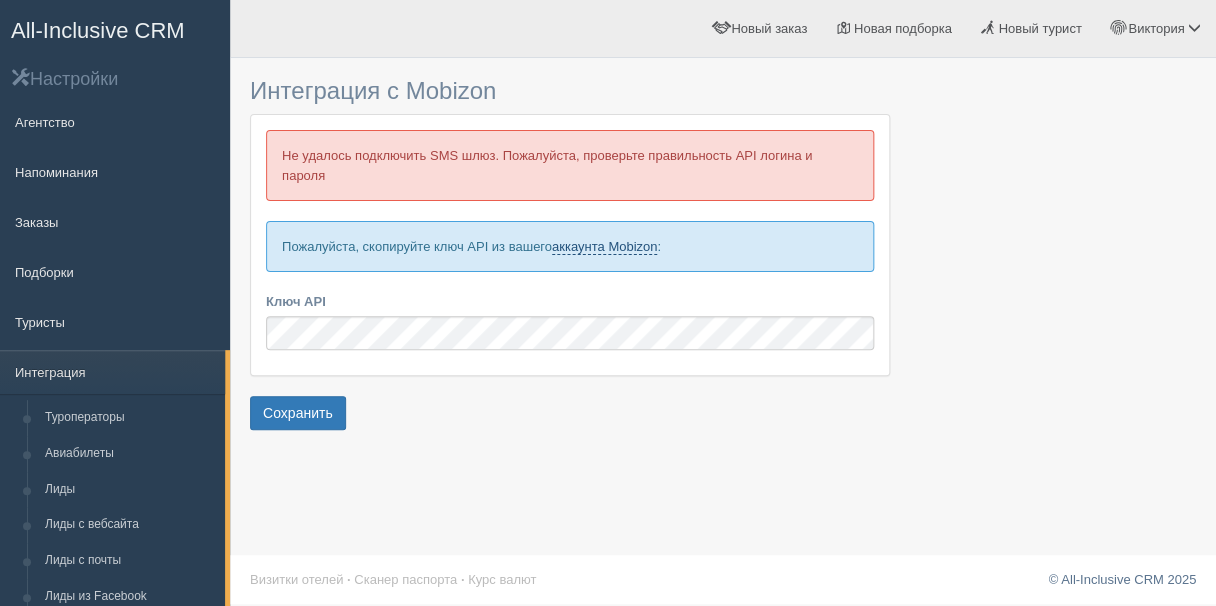 click on "аккаунта Mobizon" at bounding box center [604, 247] 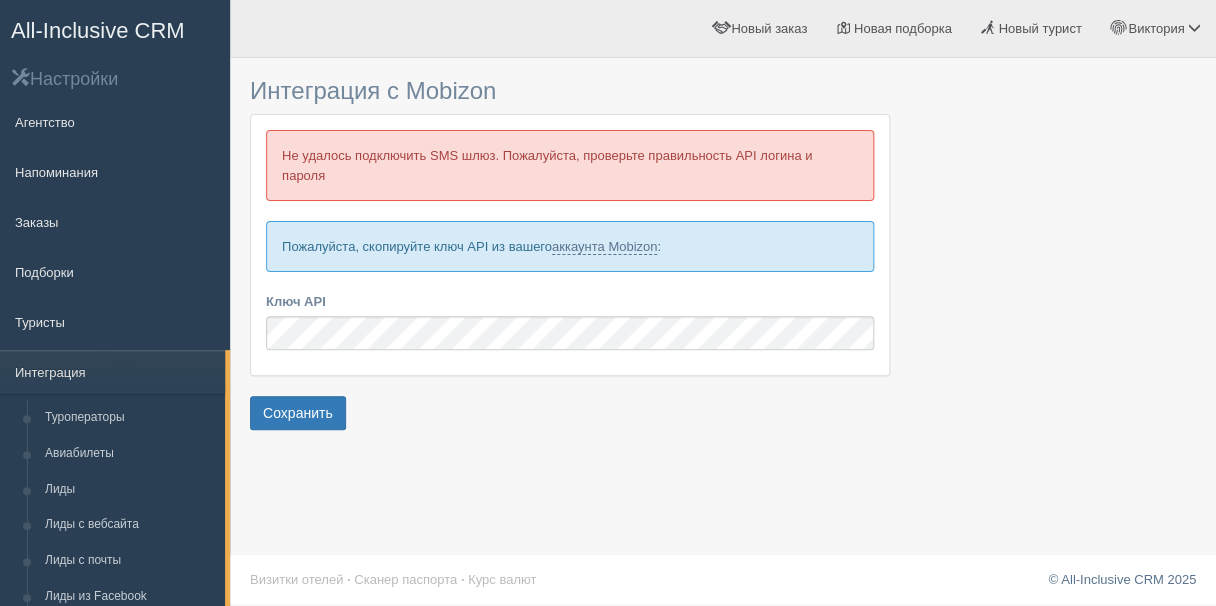 click at bounding box center (723, 275) 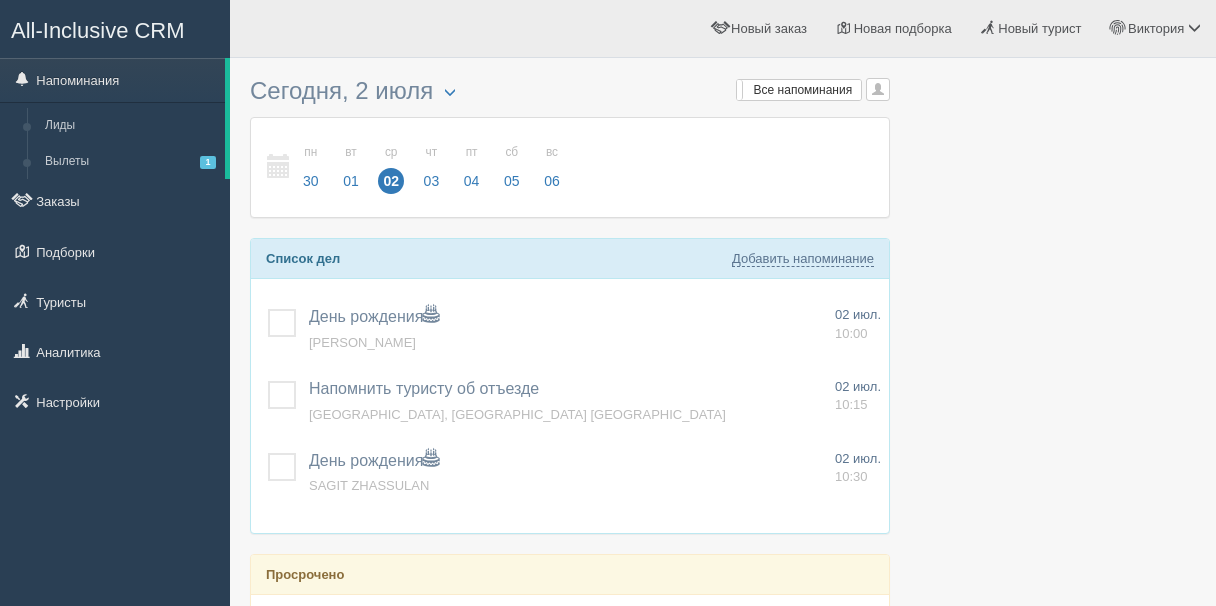 scroll, scrollTop: 0, scrollLeft: 0, axis: both 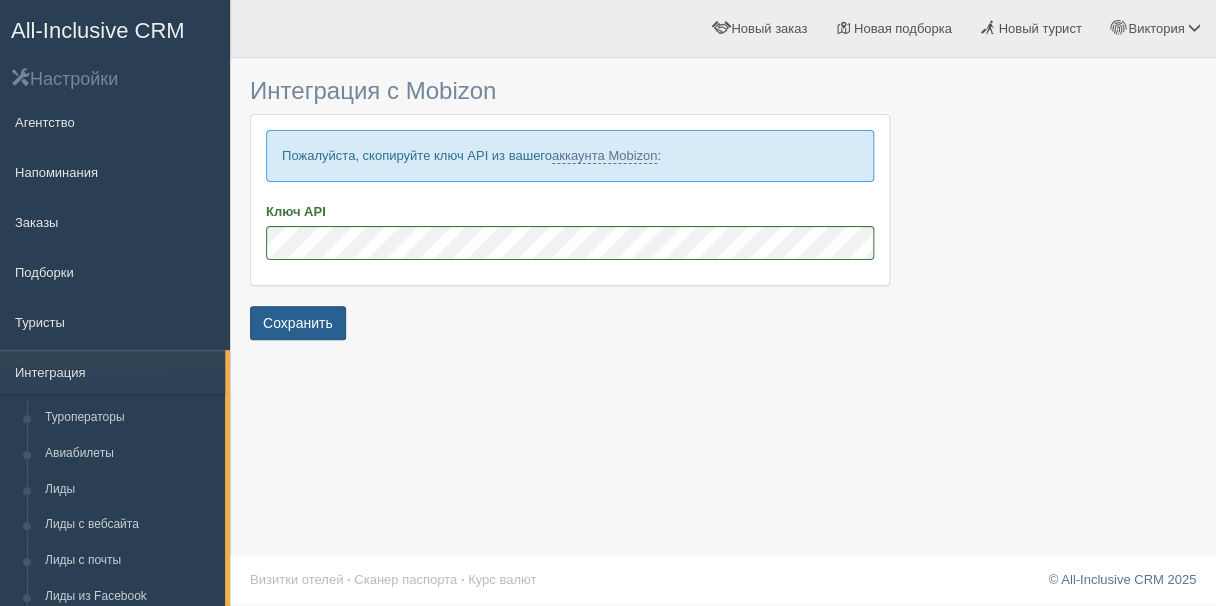 click on "Сохранить" at bounding box center [298, 323] 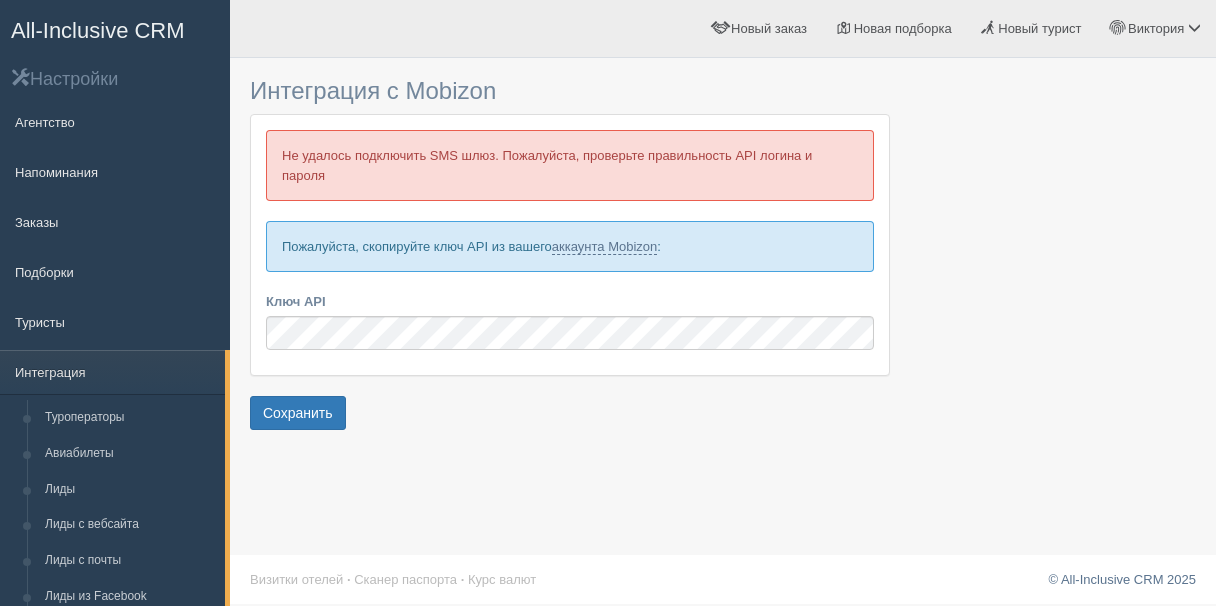 scroll, scrollTop: 0, scrollLeft: 0, axis: both 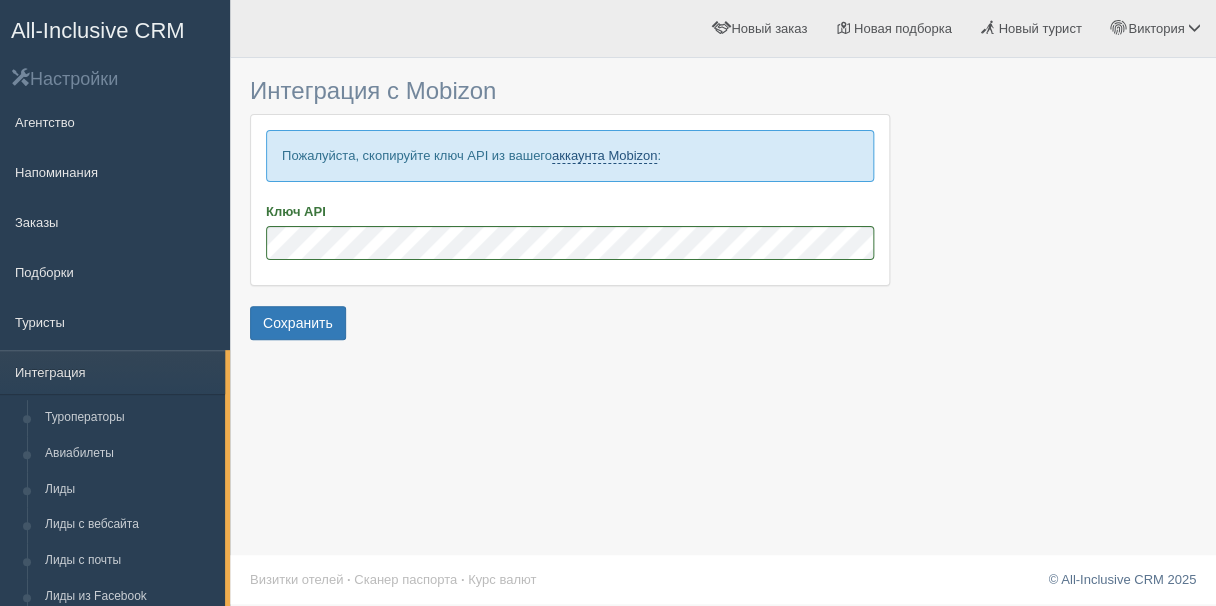 click on "аккаунта Mobizon" at bounding box center [604, 156] 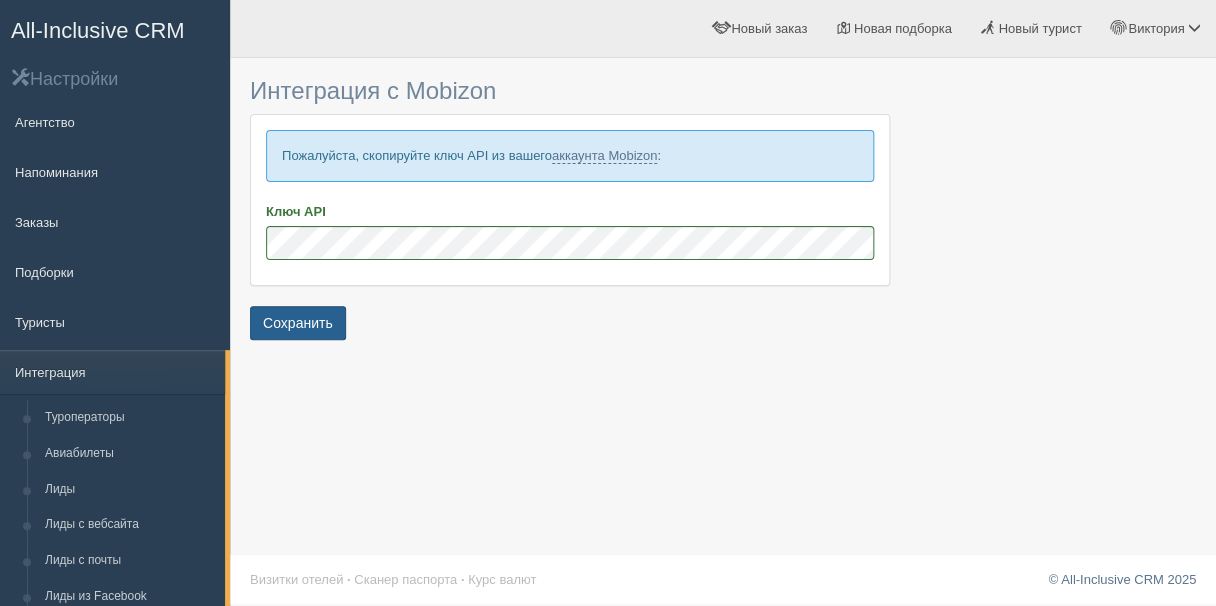 click on "Сохранить" at bounding box center [298, 323] 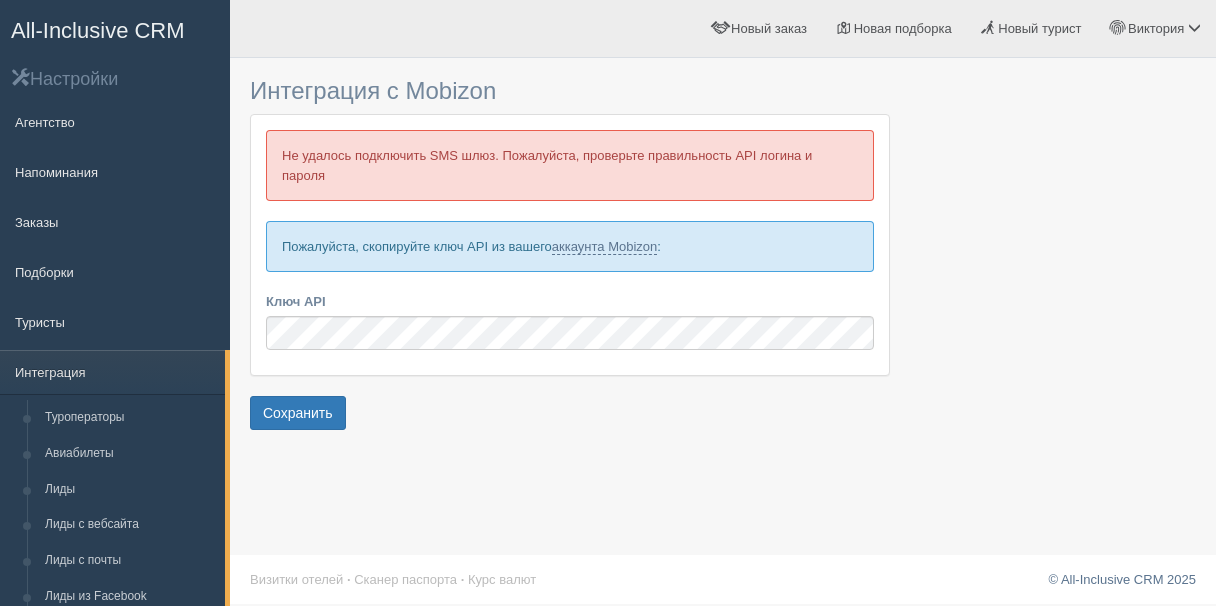 scroll, scrollTop: 0, scrollLeft: 0, axis: both 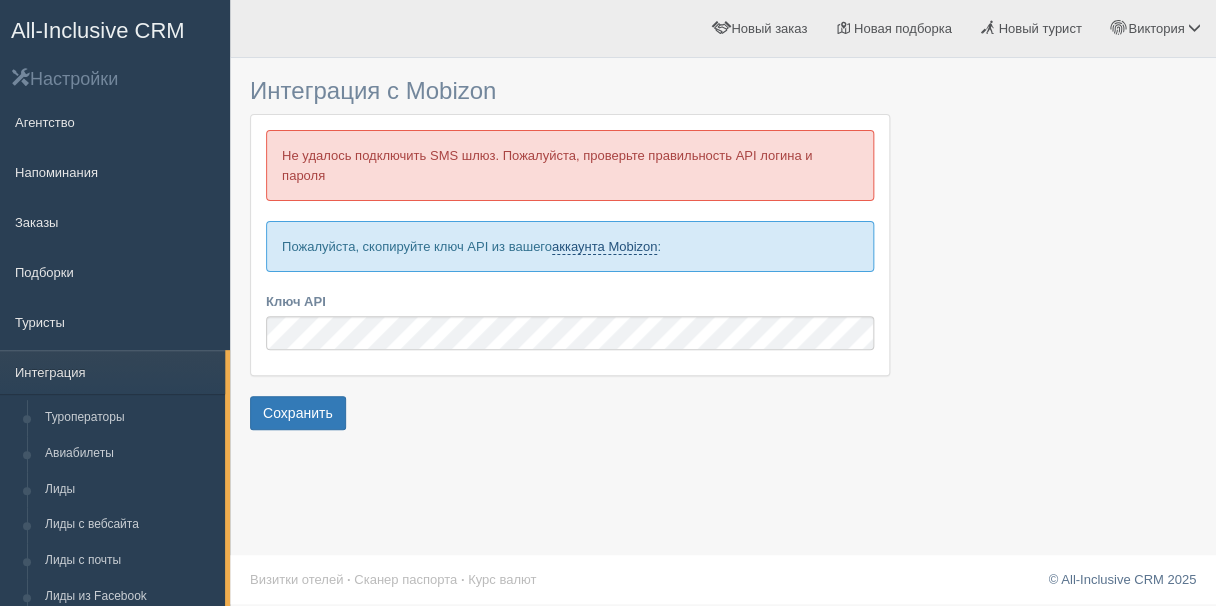 click on "аккаунта Mobizon" at bounding box center [604, 247] 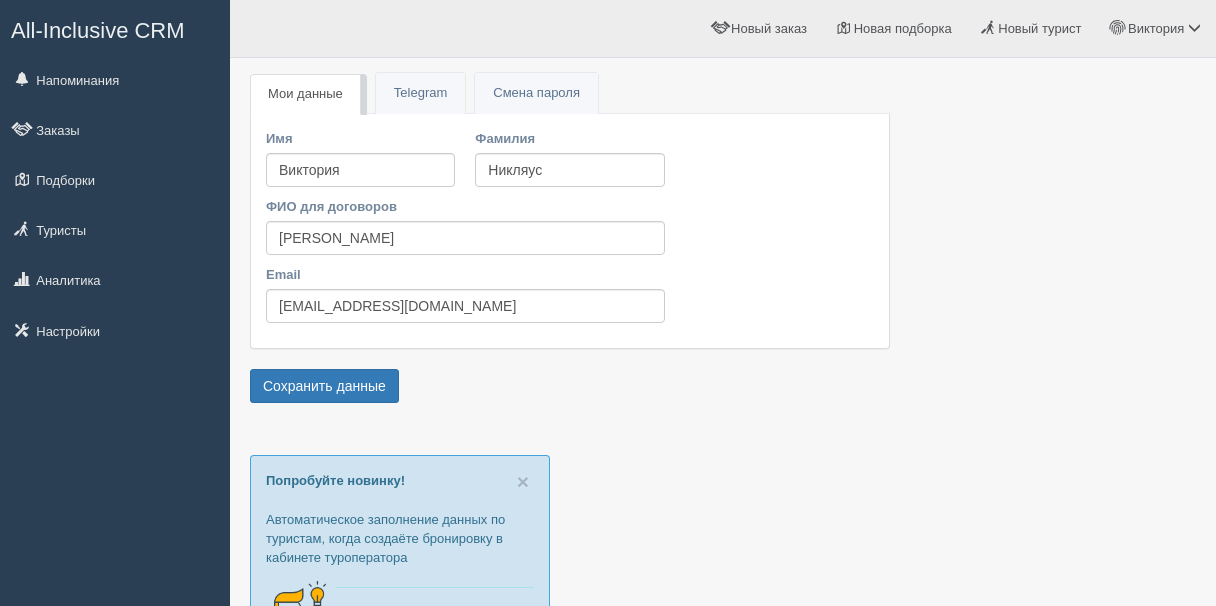 scroll, scrollTop: 0, scrollLeft: 0, axis: both 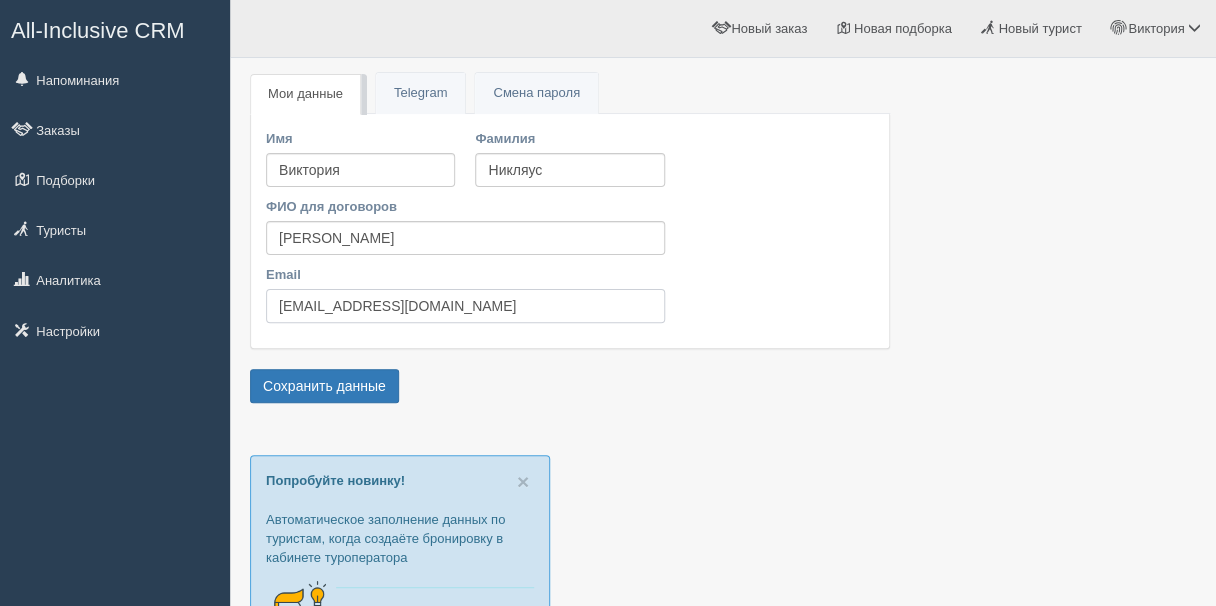 drag, startPoint x: 280, startPoint y: 314, endPoint x: 474, endPoint y: 298, distance: 194.65868 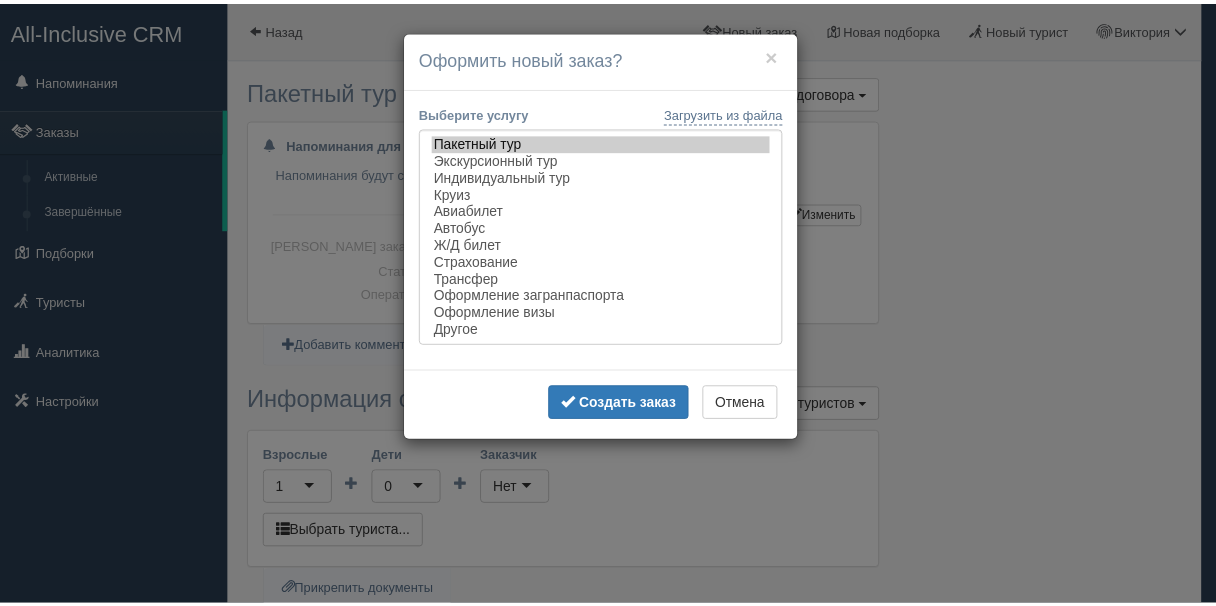 scroll, scrollTop: 0, scrollLeft: 0, axis: both 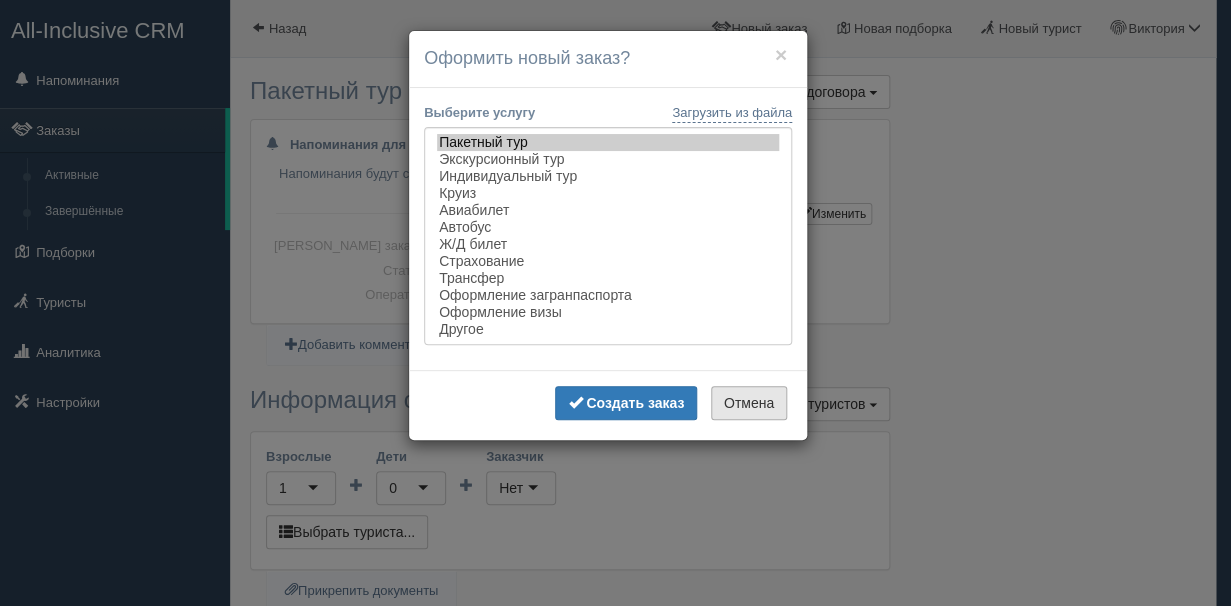 click on "Отмена" at bounding box center (749, 403) 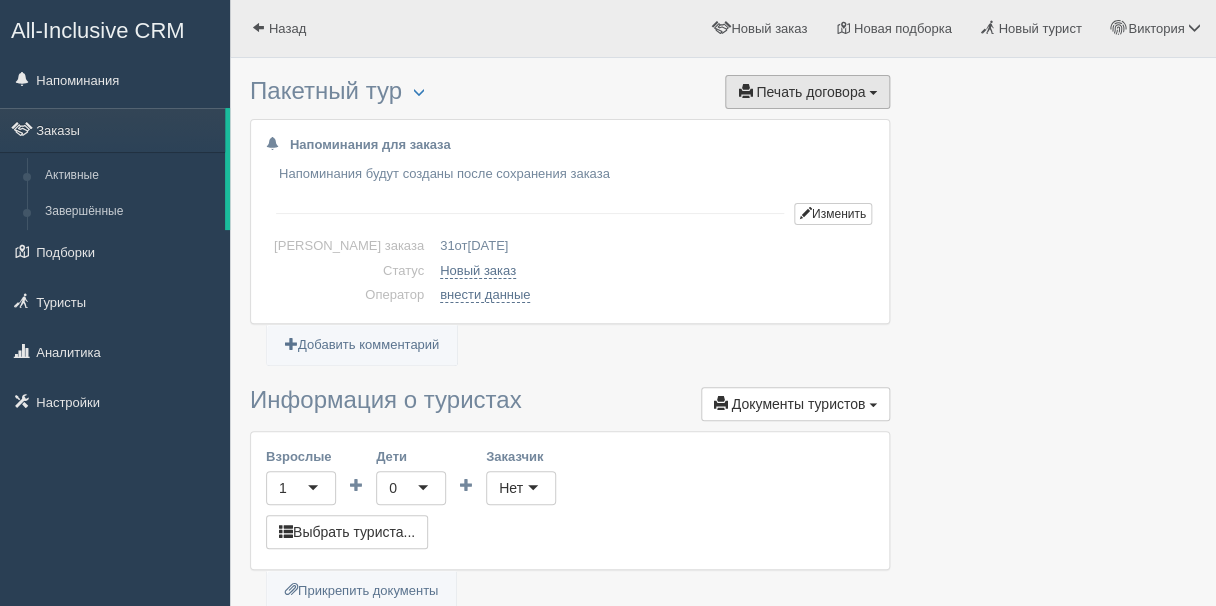 click on "Печать договора" at bounding box center (810, 92) 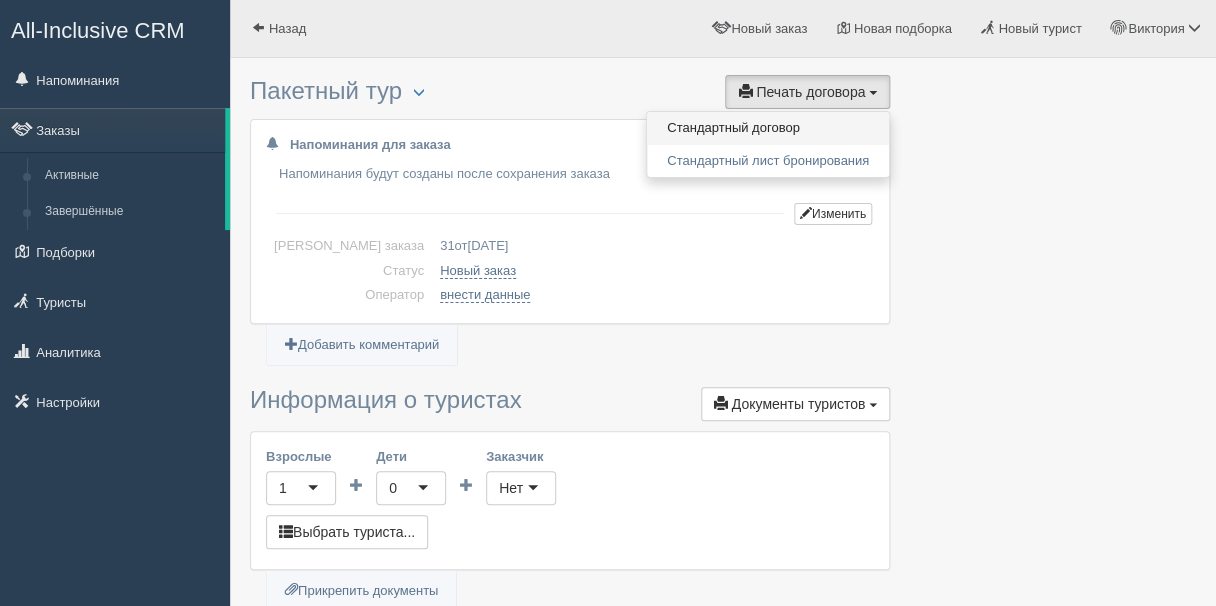 click on "Стандартный договор" at bounding box center (768, 128) 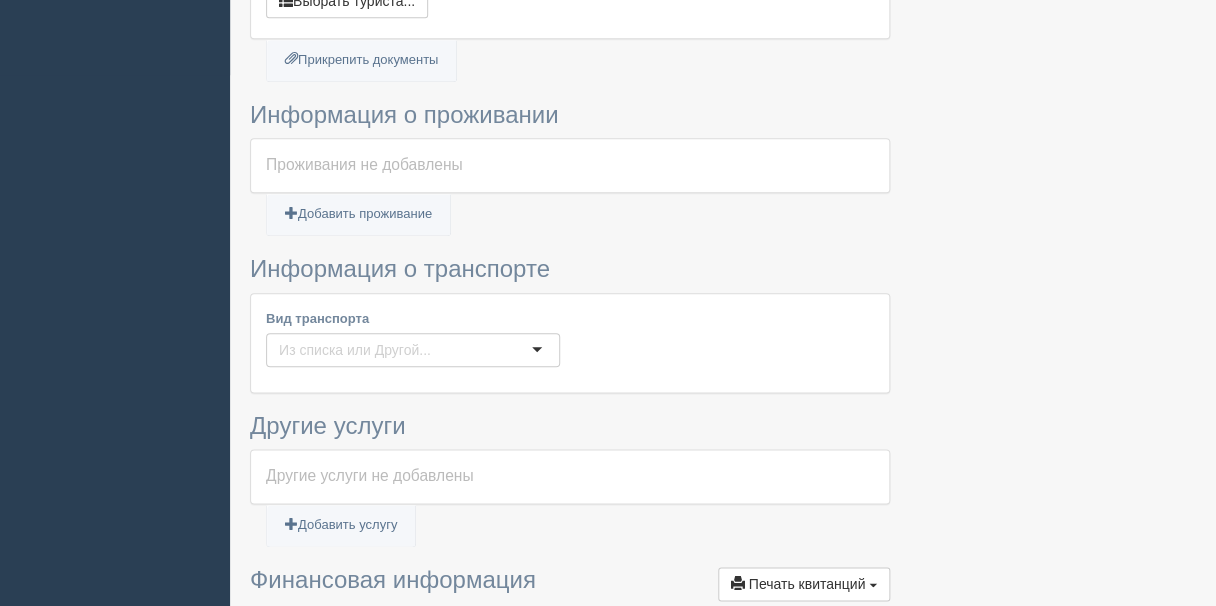 scroll, scrollTop: 364, scrollLeft: 0, axis: vertical 